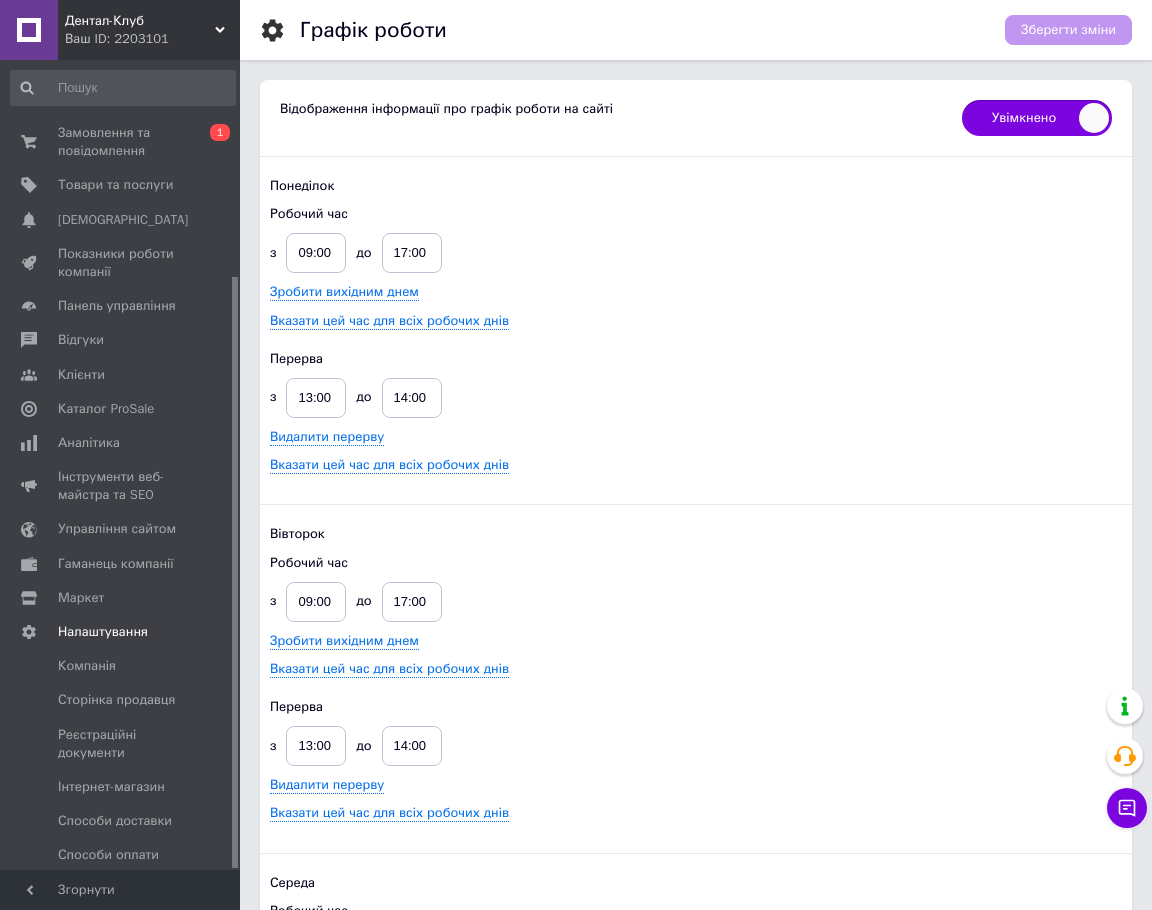 scroll, scrollTop: 2110, scrollLeft: 0, axis: vertical 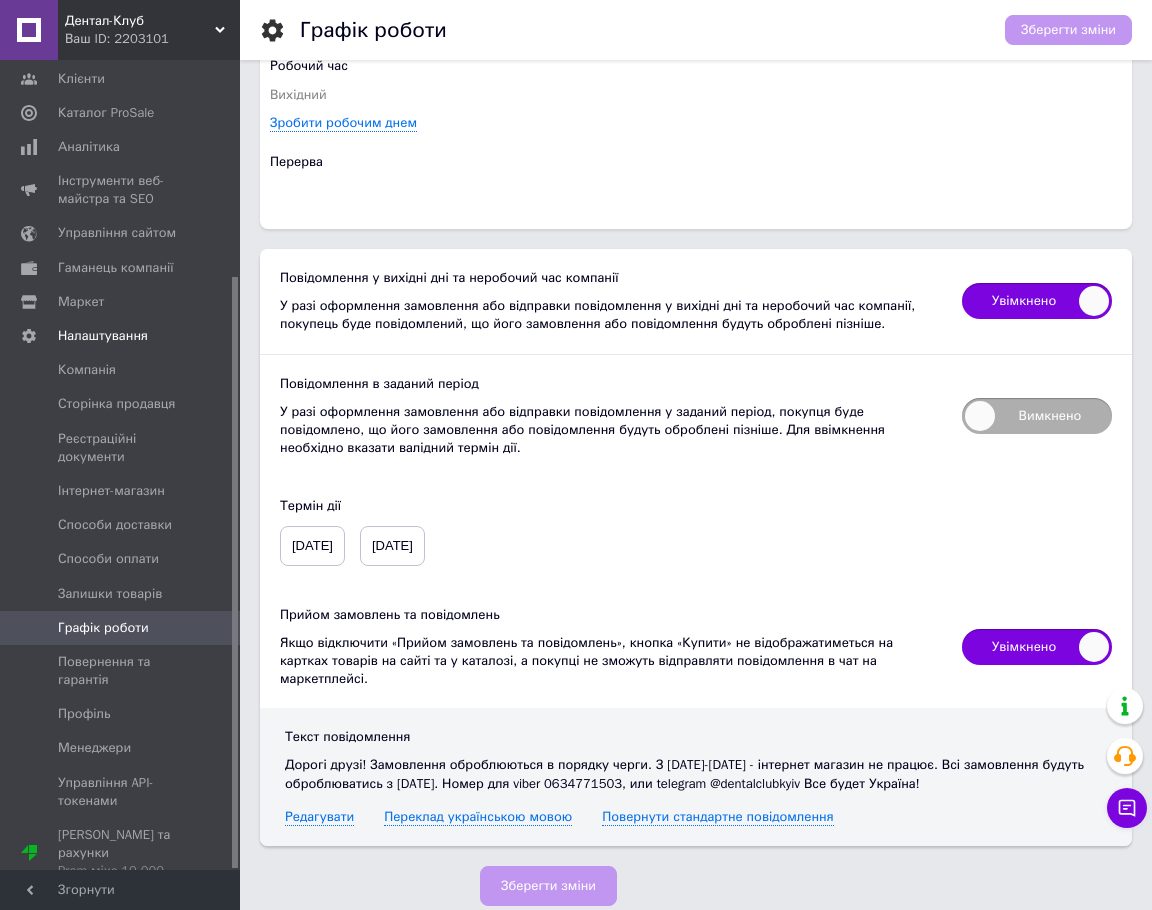 click at bounding box center [696, 190] 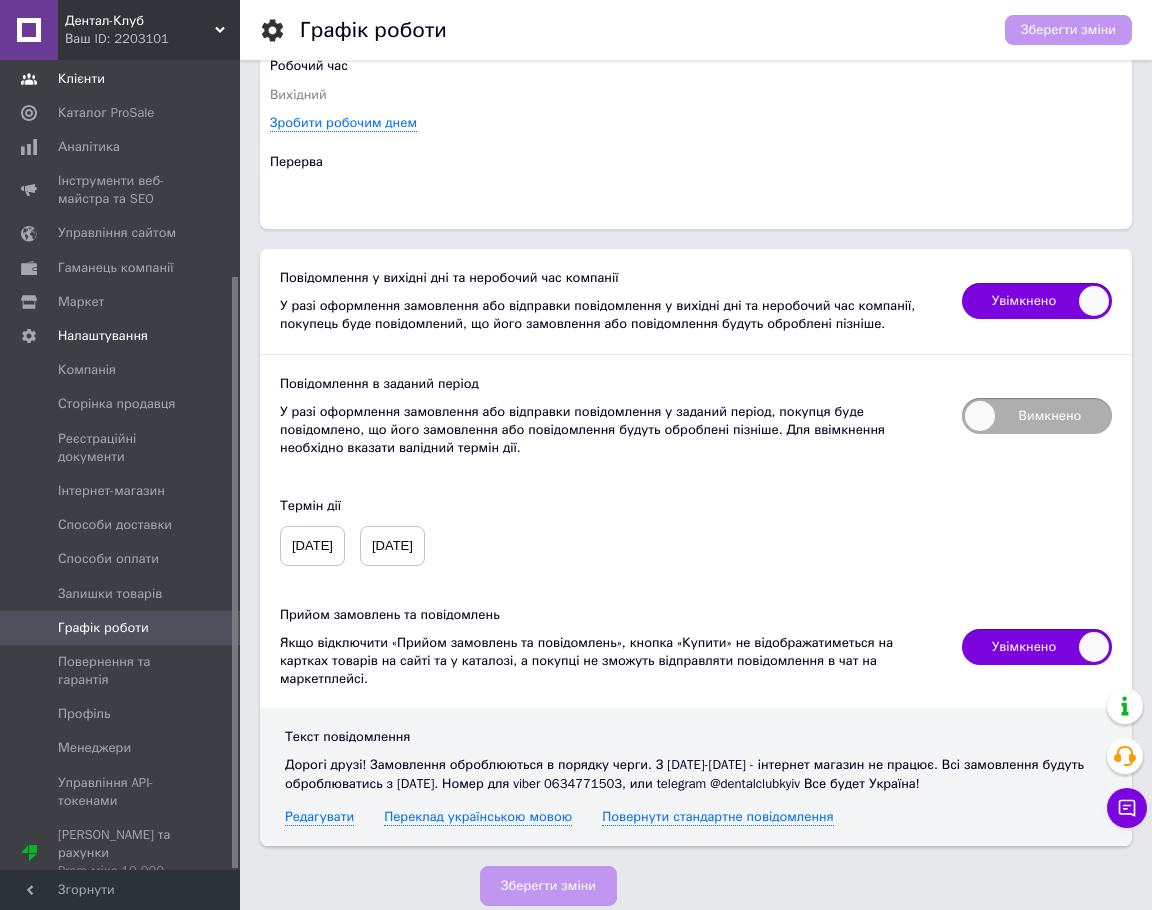 click on "Клієнти" at bounding box center (121, 79) 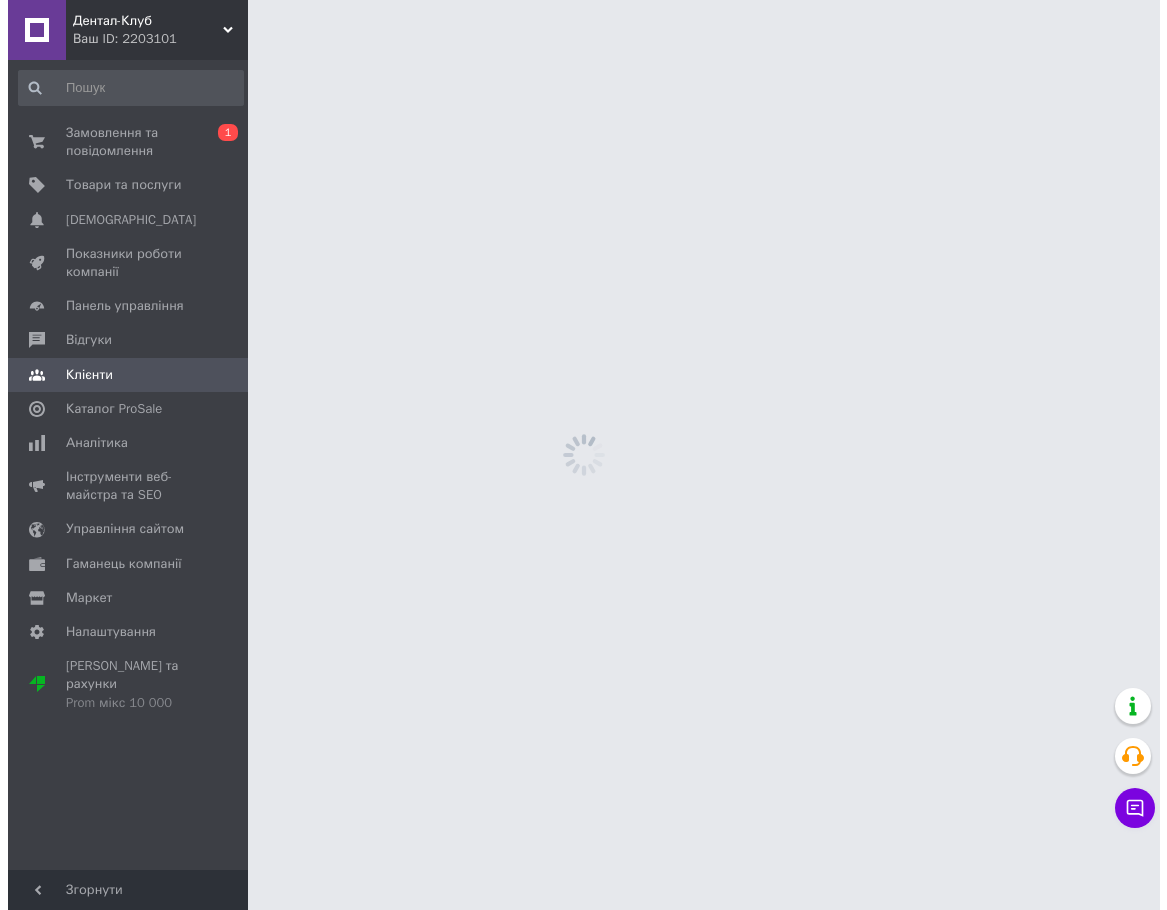 scroll, scrollTop: 0, scrollLeft: 0, axis: both 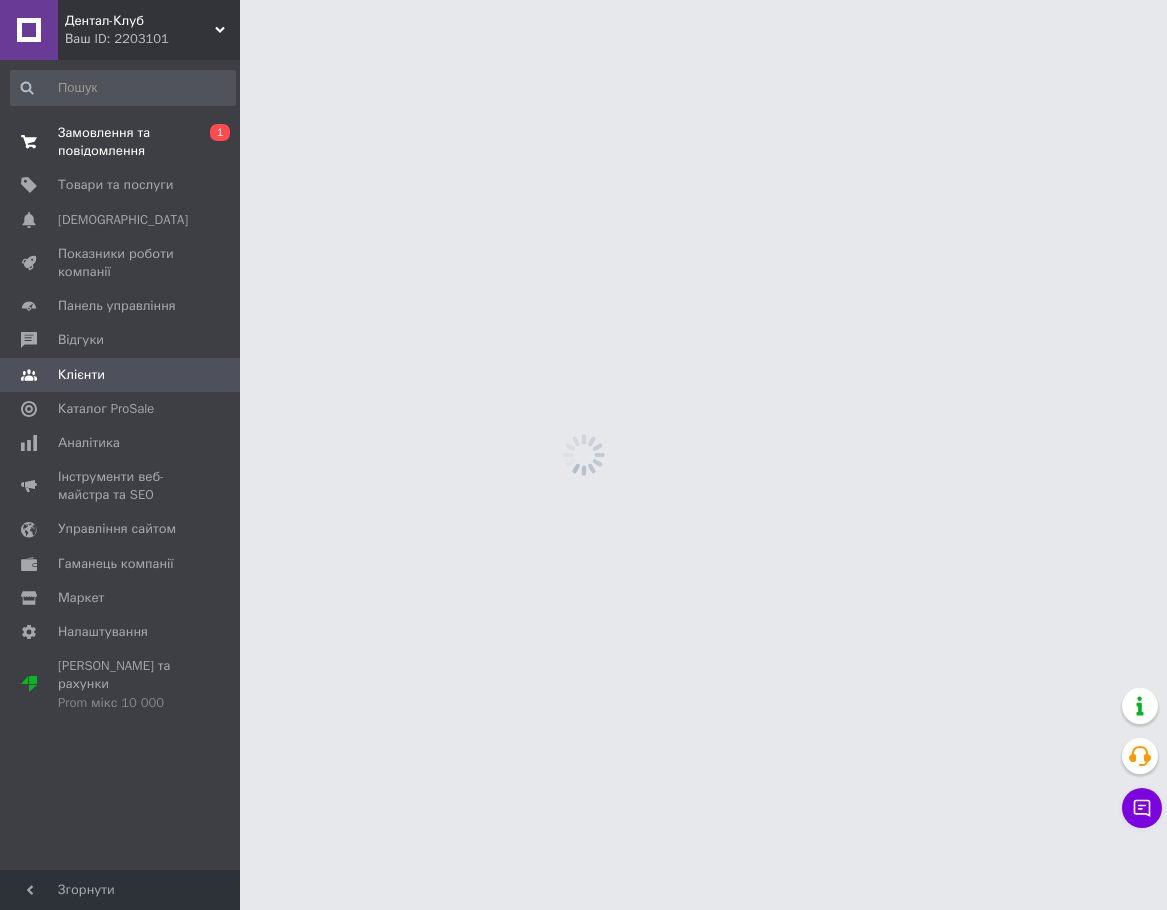 click on "Замовлення та повідомлення" at bounding box center (121, 142) 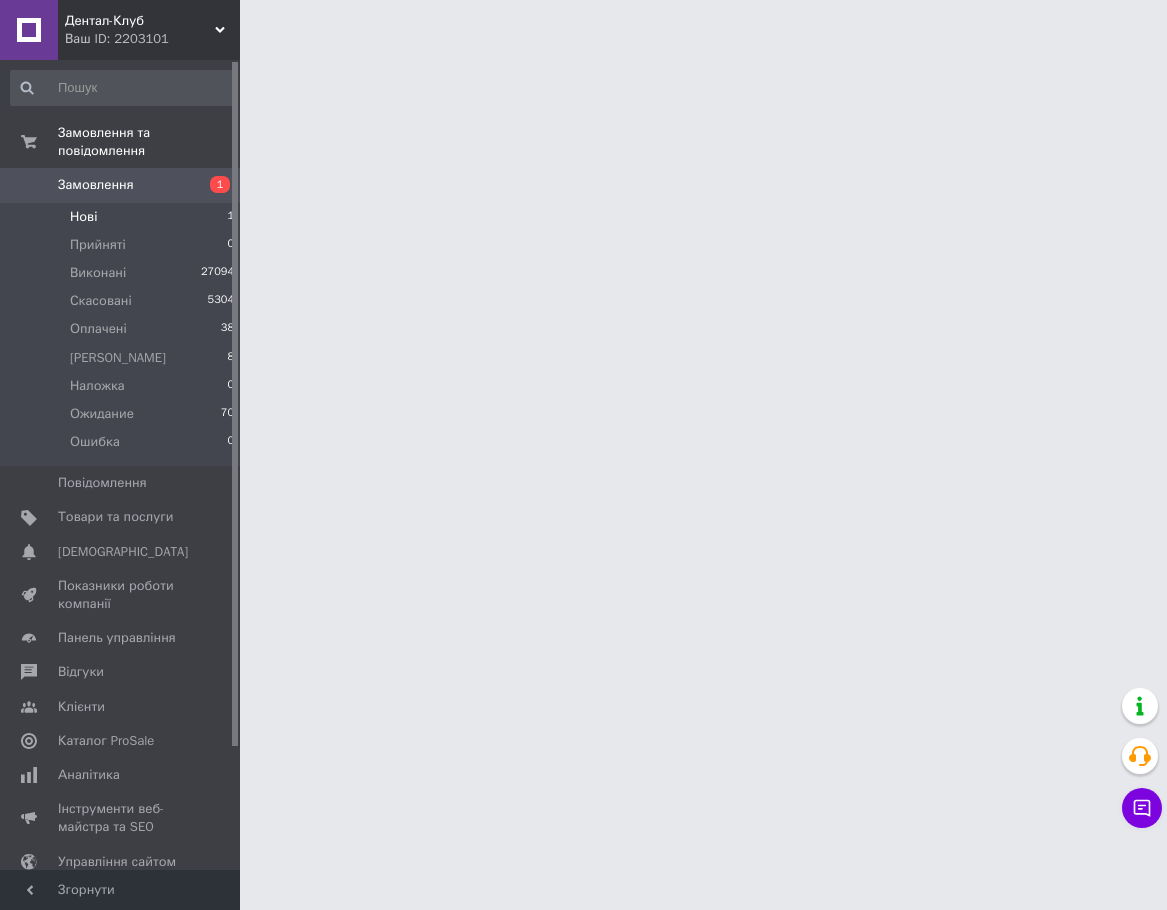 click on "Нові 1" at bounding box center [123, 217] 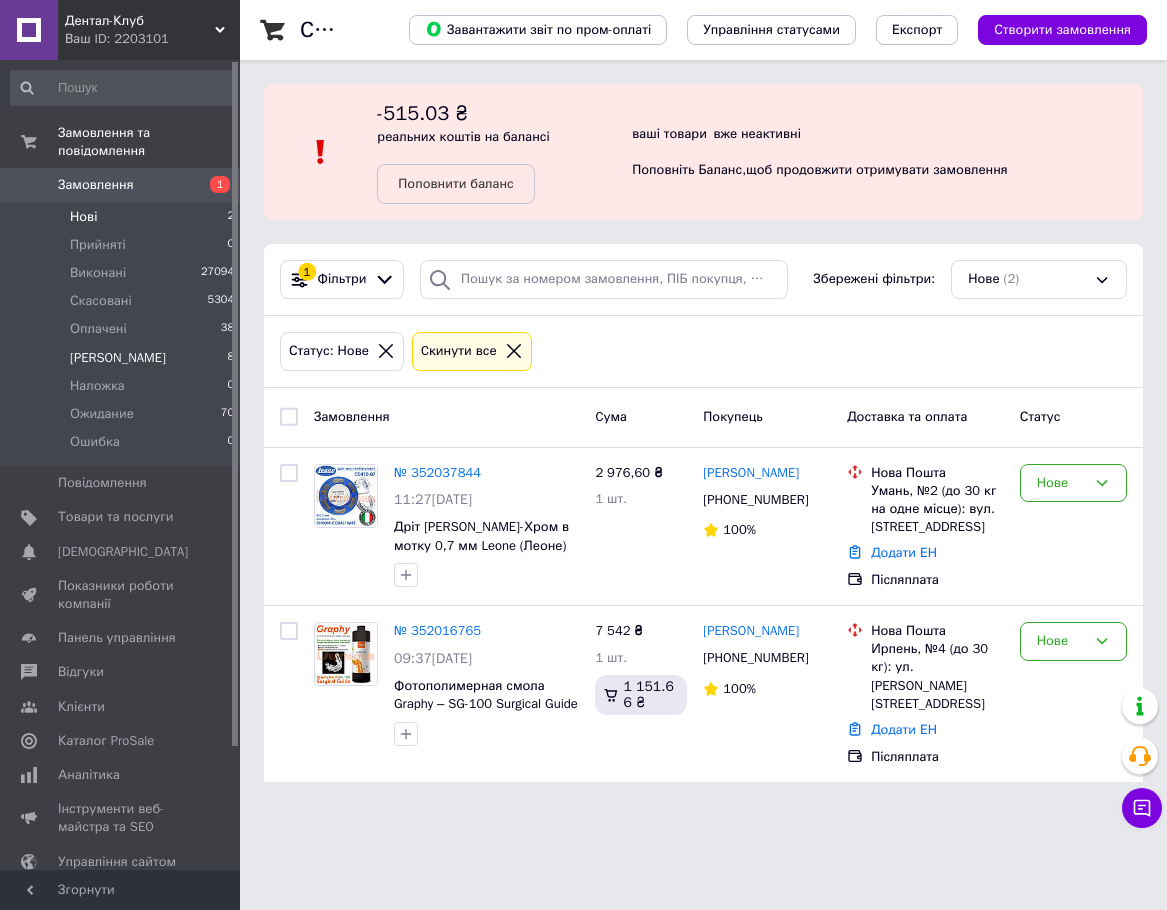 click on "Богдана 8" at bounding box center (123, 358) 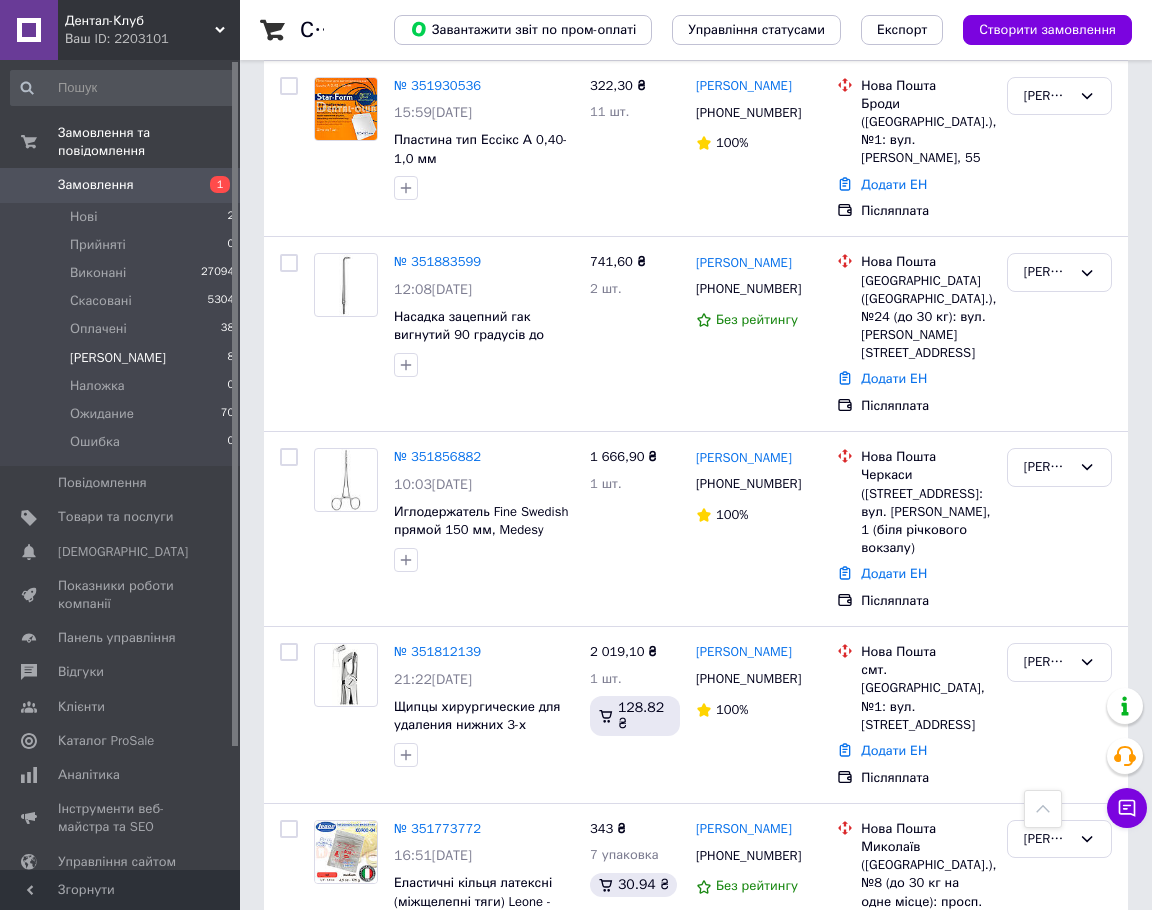 scroll, scrollTop: 900, scrollLeft: 0, axis: vertical 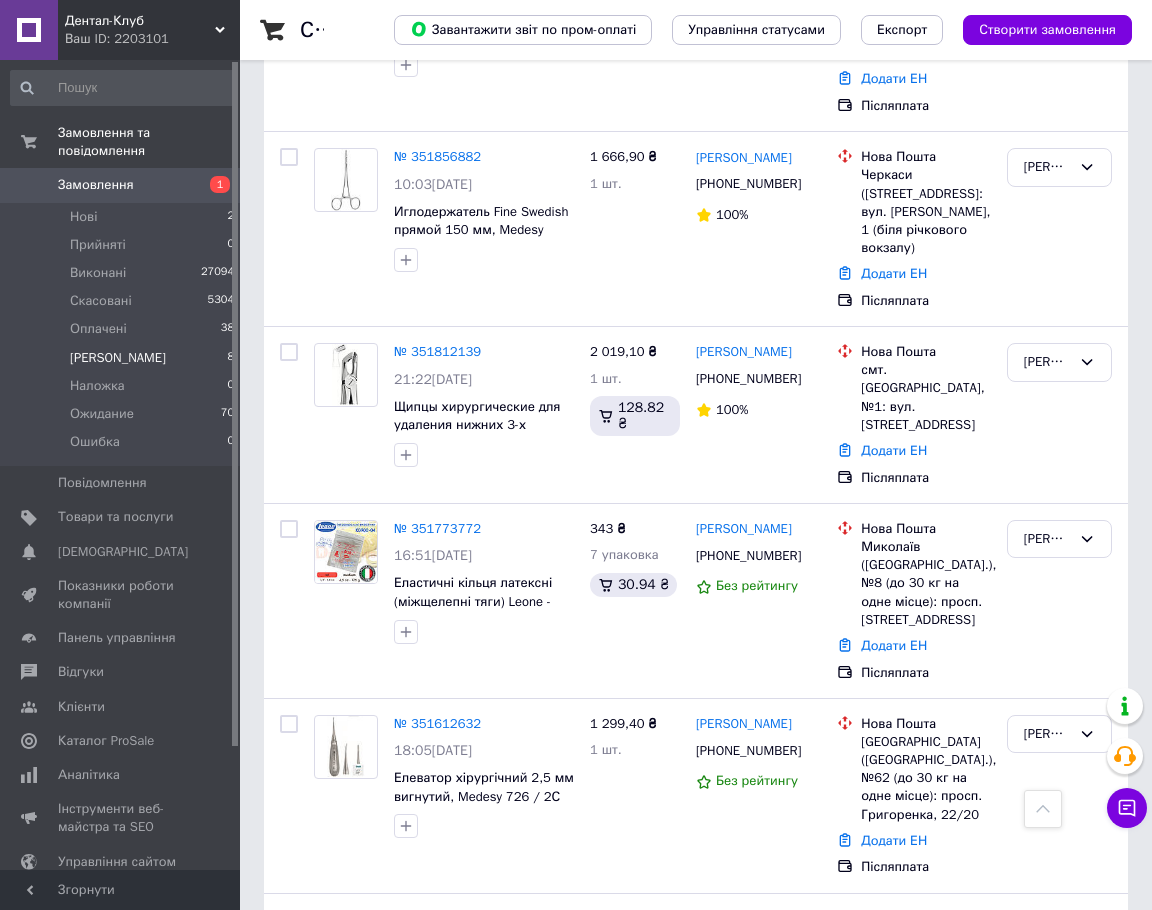 click on "№ 351773772" at bounding box center [437, 528] 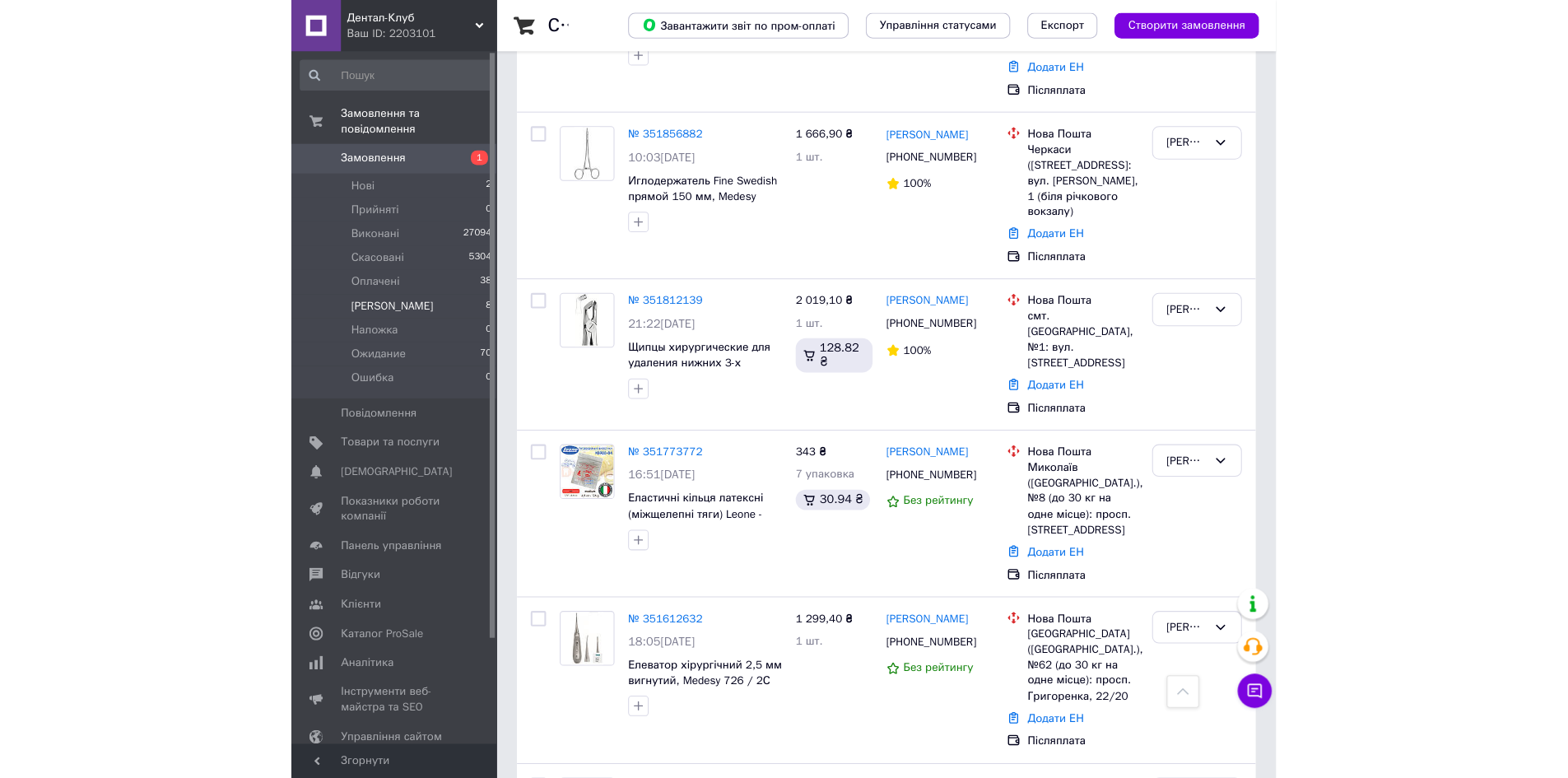 scroll, scrollTop: 0, scrollLeft: 0, axis: both 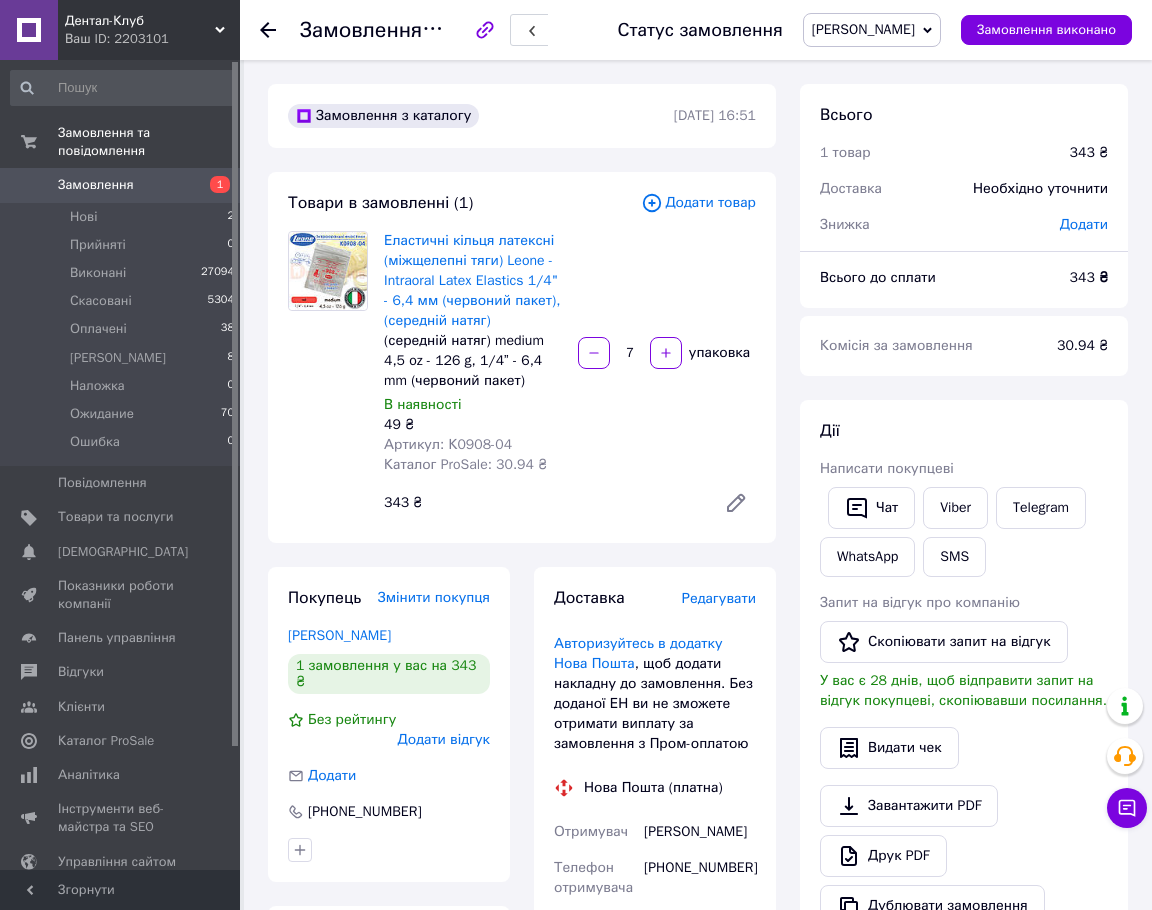 click on "[PERSON_NAME]" at bounding box center (872, 30) 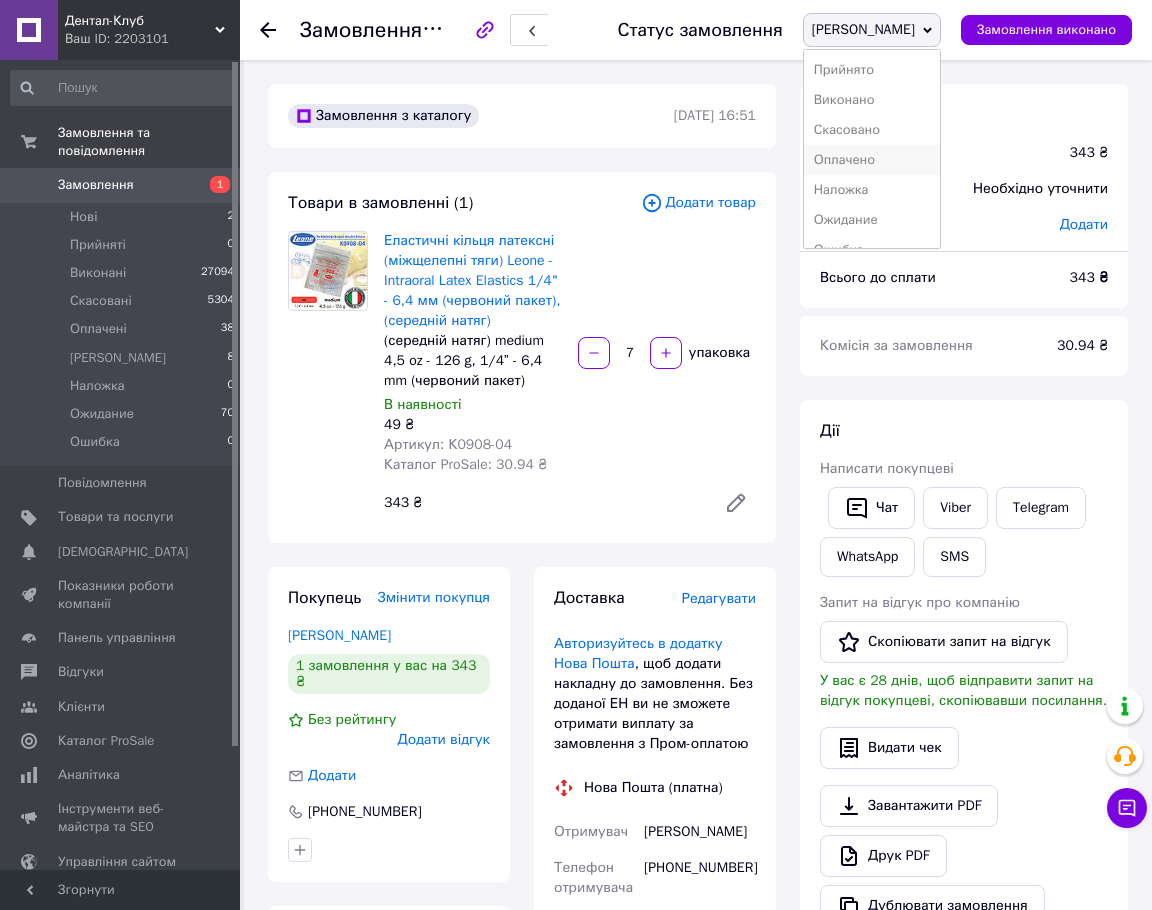click on "Оплачено" at bounding box center [872, 160] 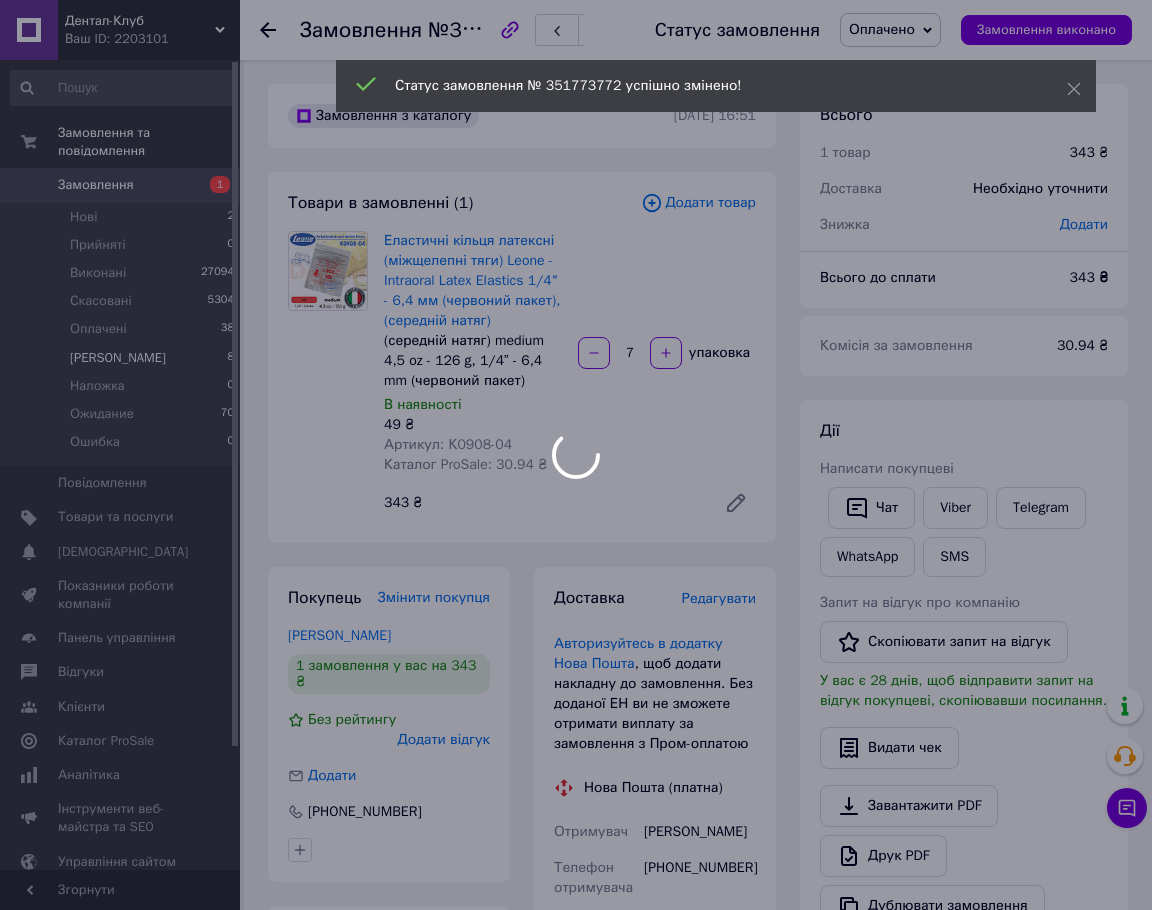 click on "Дентал-Клуб Ваш ID: 2203101 Сайт Дентал-Клуб Кабінет покупця Перевірити стан системи Сторінка на порталі Довідка Вийти Замовлення та повідомлення Замовлення 1 Нові 2 Прийняті 0 Виконані 27094 Скасовані 5304 Оплачені 38 Богдана 8 Наложка 0 Ожидание 70 Ошибка 0 Повідомлення 0 Товари та послуги Сповіщення 0 0 Показники роботи компанії Панель управління Відгуки Клієнти Каталог ProSale Аналітика Інструменти веб-майстра та SEO Управління сайтом Гаманець компанії Маркет Налаштування Тарифи та рахунки Prom мікс 10 000 Згорнути №351773772 7" at bounding box center (576, 824) 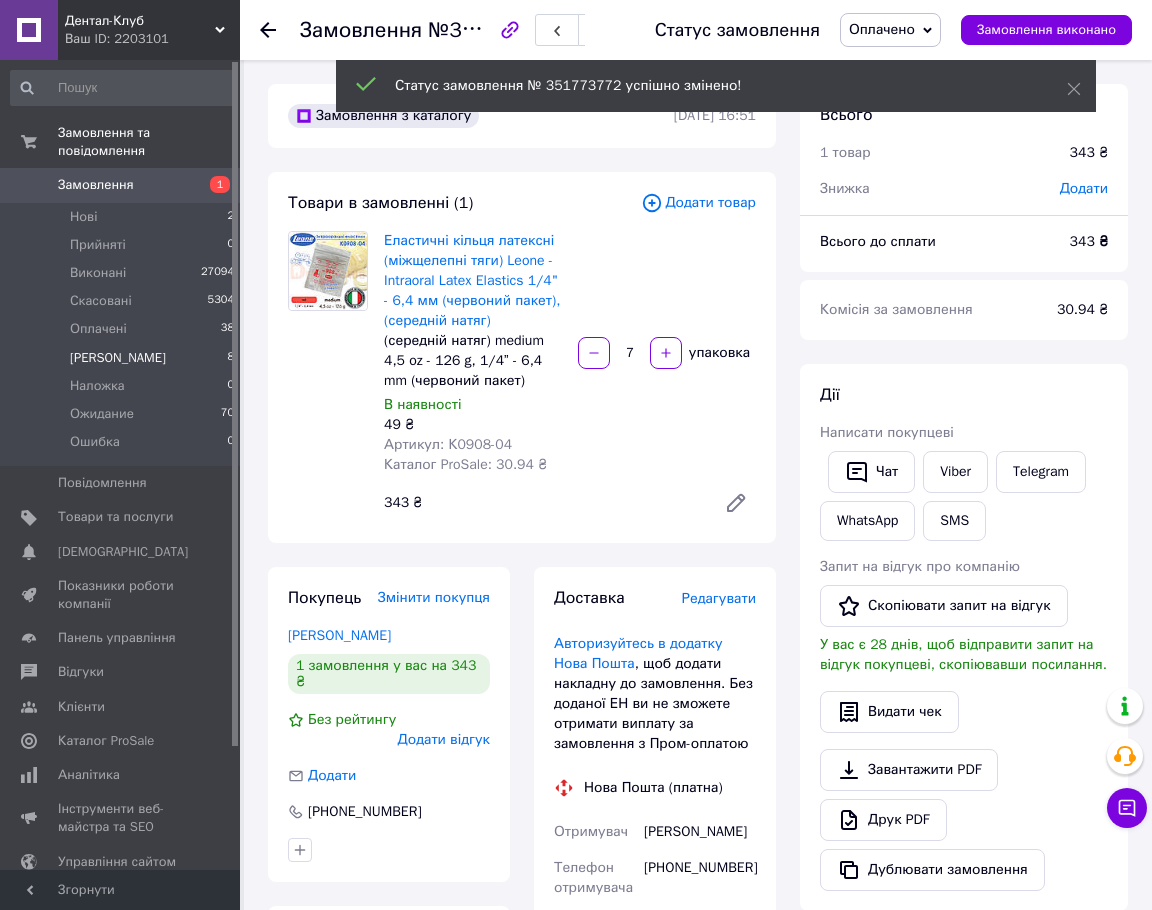 click on "[PERSON_NAME]" at bounding box center [118, 358] 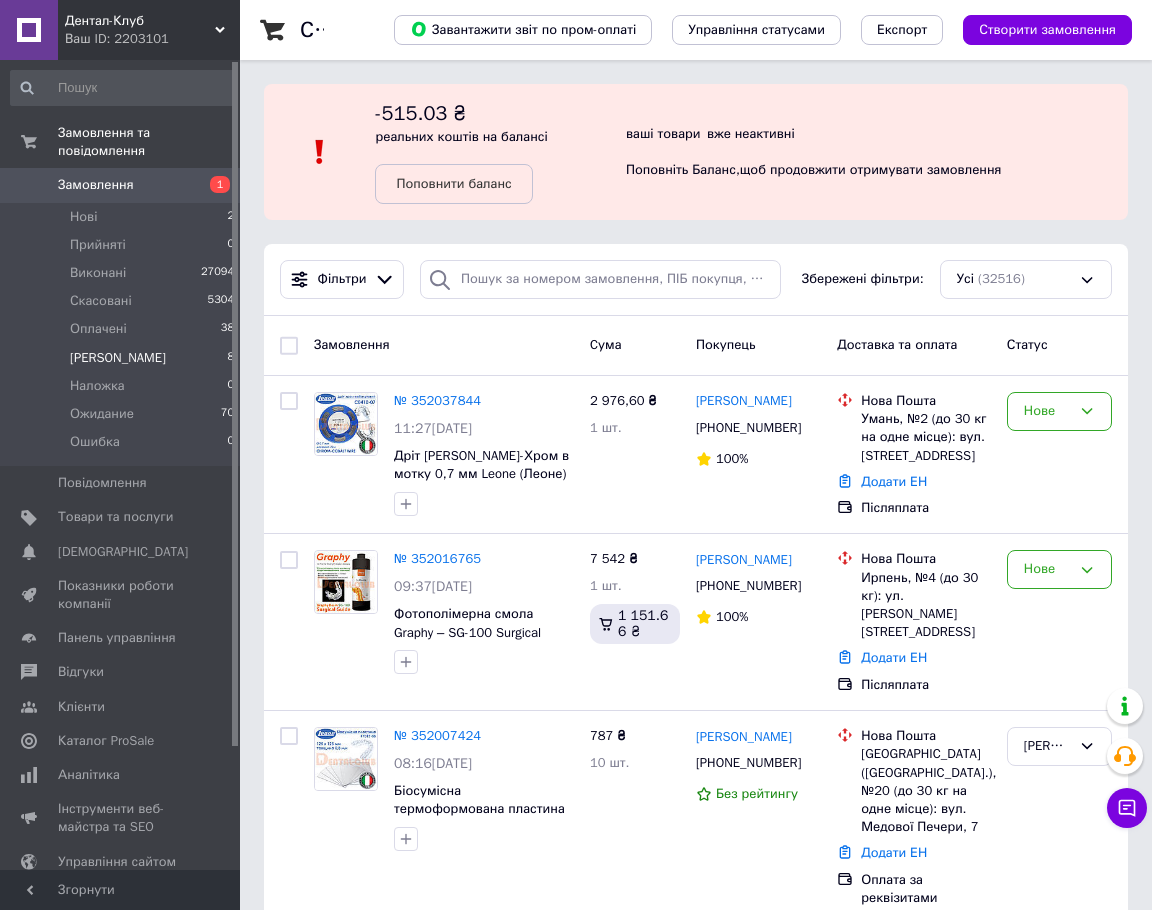 click on "Богдана 8" at bounding box center (123, 358) 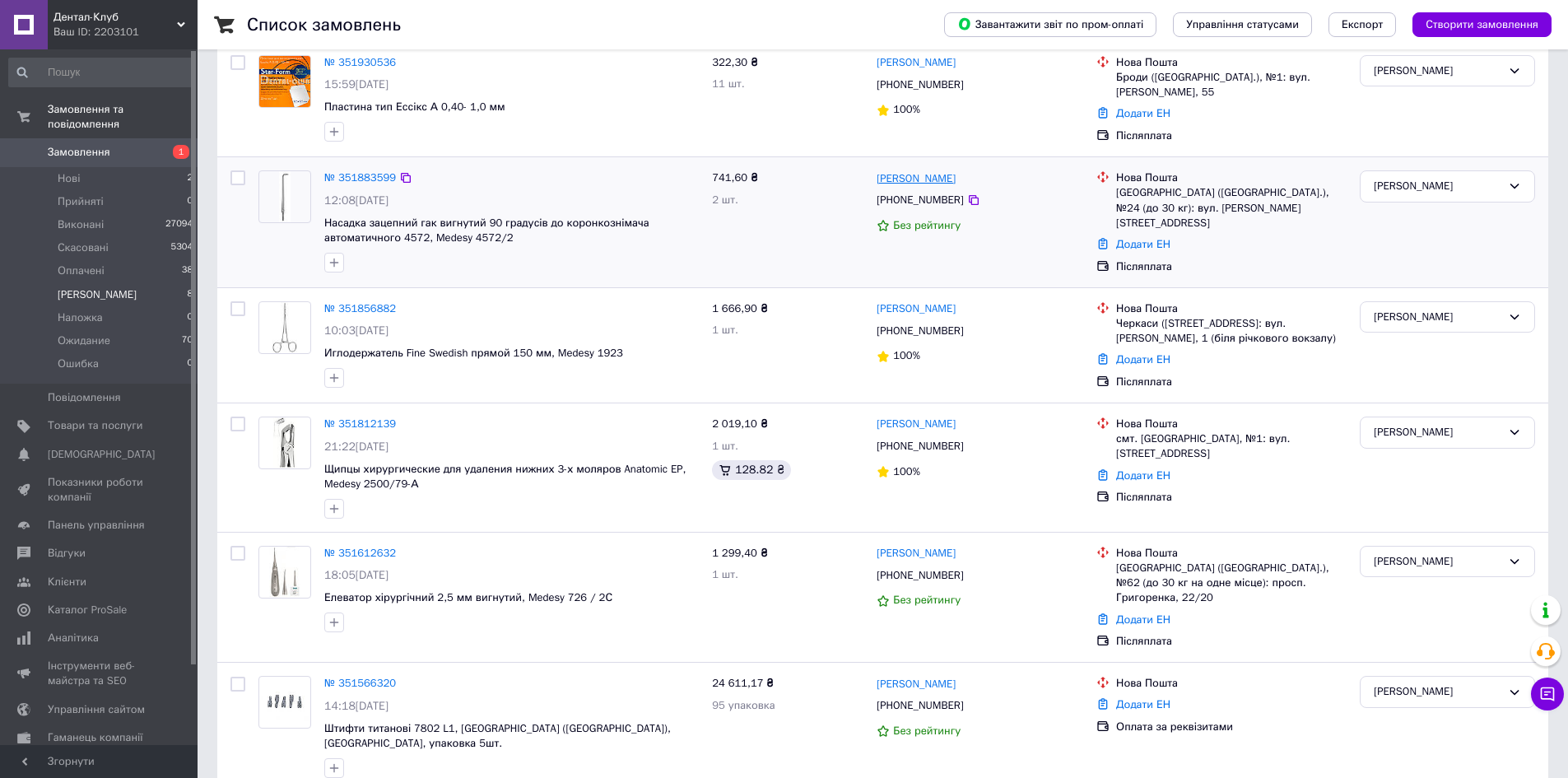 scroll, scrollTop: 80, scrollLeft: 0, axis: vertical 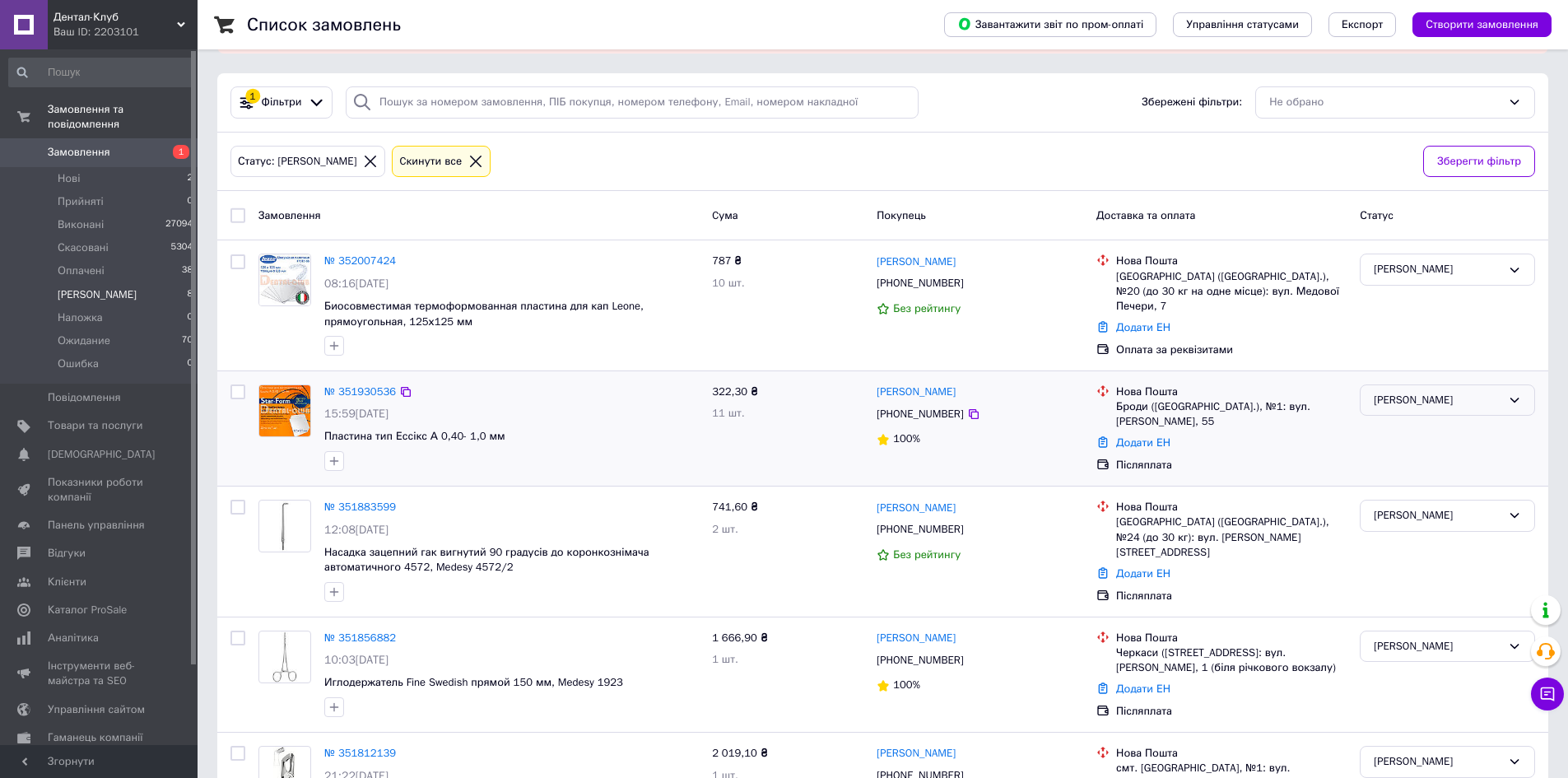 click on "[PERSON_NAME]" at bounding box center (1437, 400) 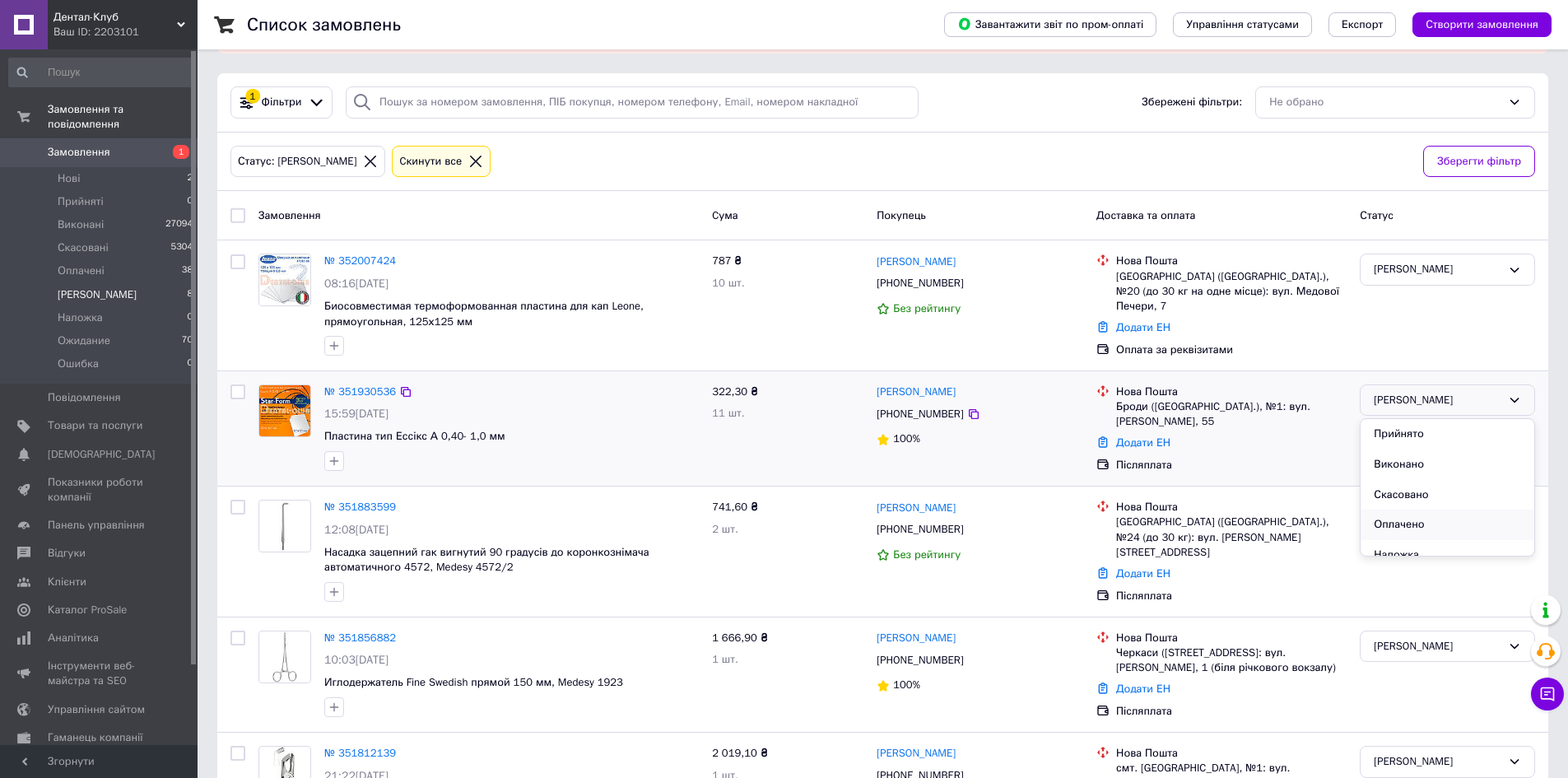 click on "Оплачено" at bounding box center (1447, 524) 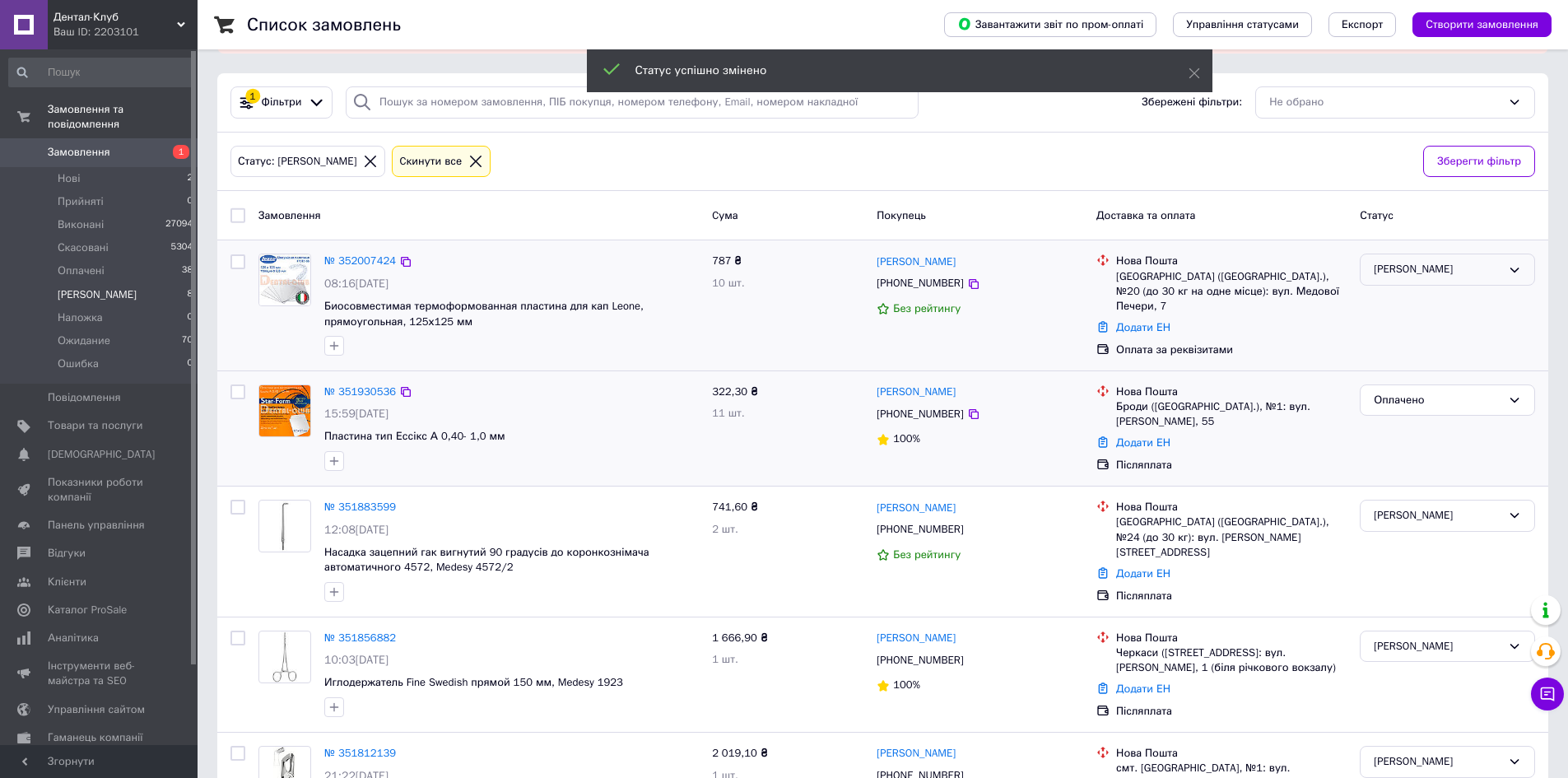 click on "[PERSON_NAME]" at bounding box center (1437, 269) 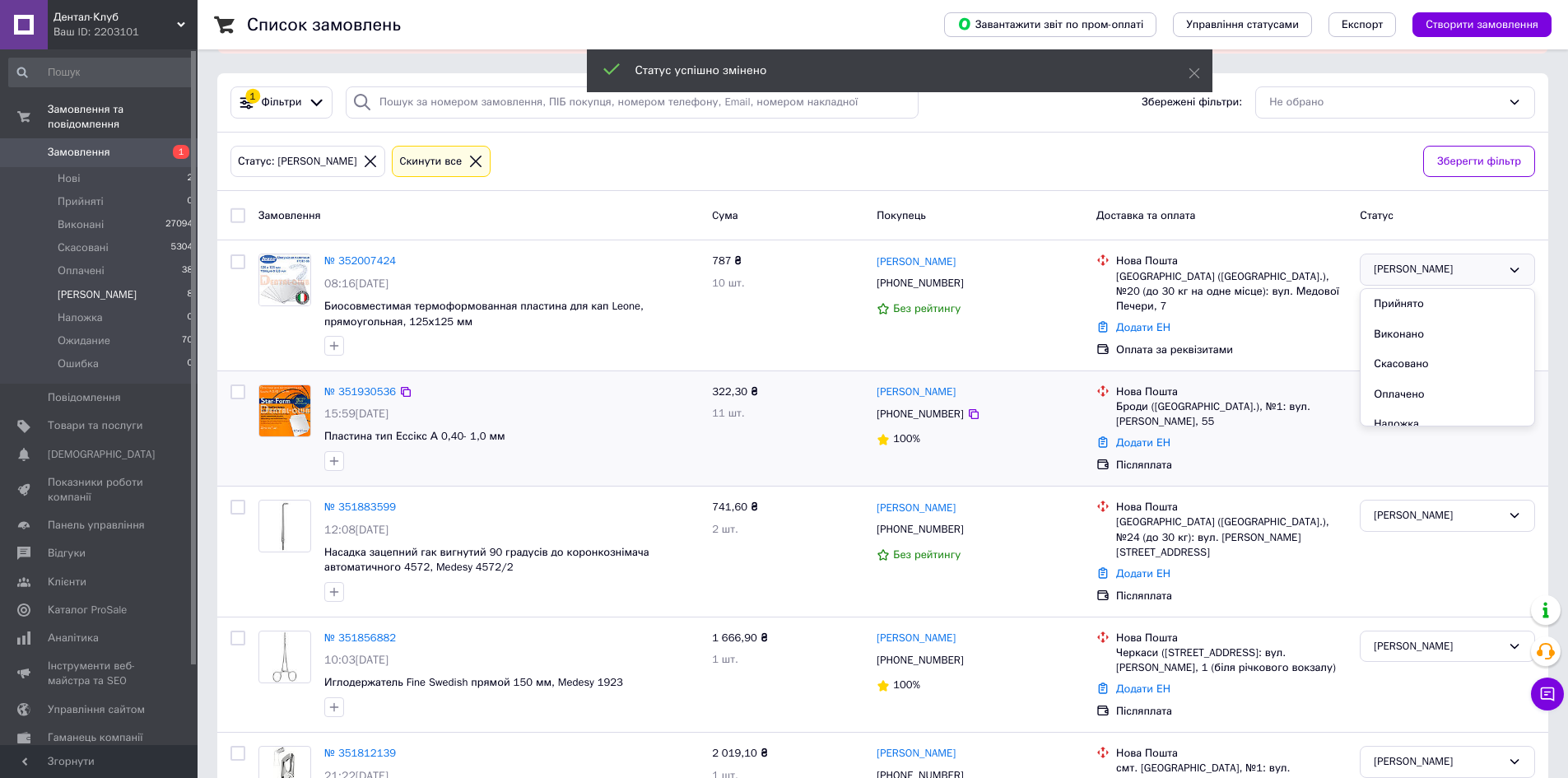 click on "Оплачено" at bounding box center [1447, 394] 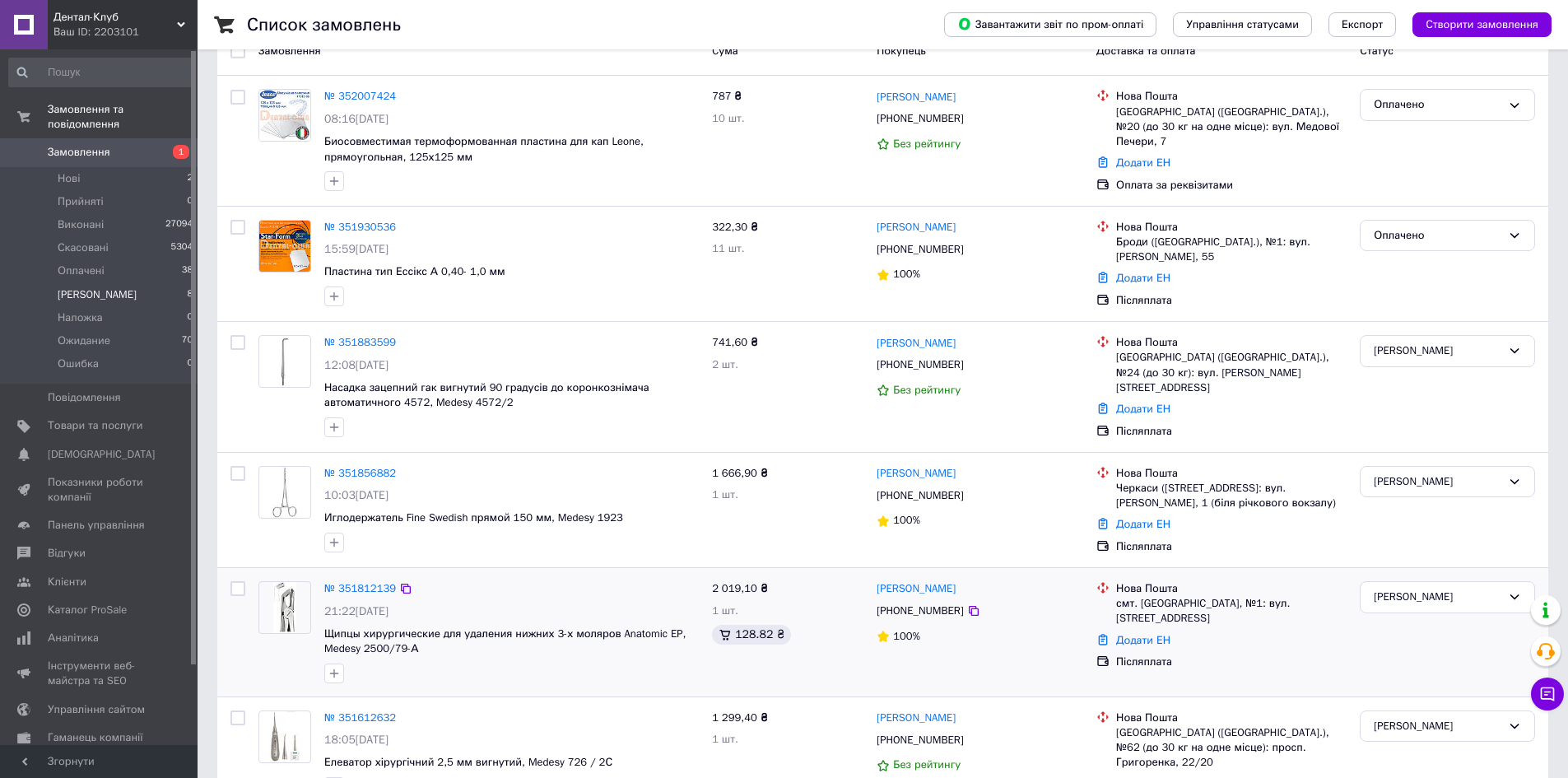 scroll, scrollTop: 409, scrollLeft: 0, axis: vertical 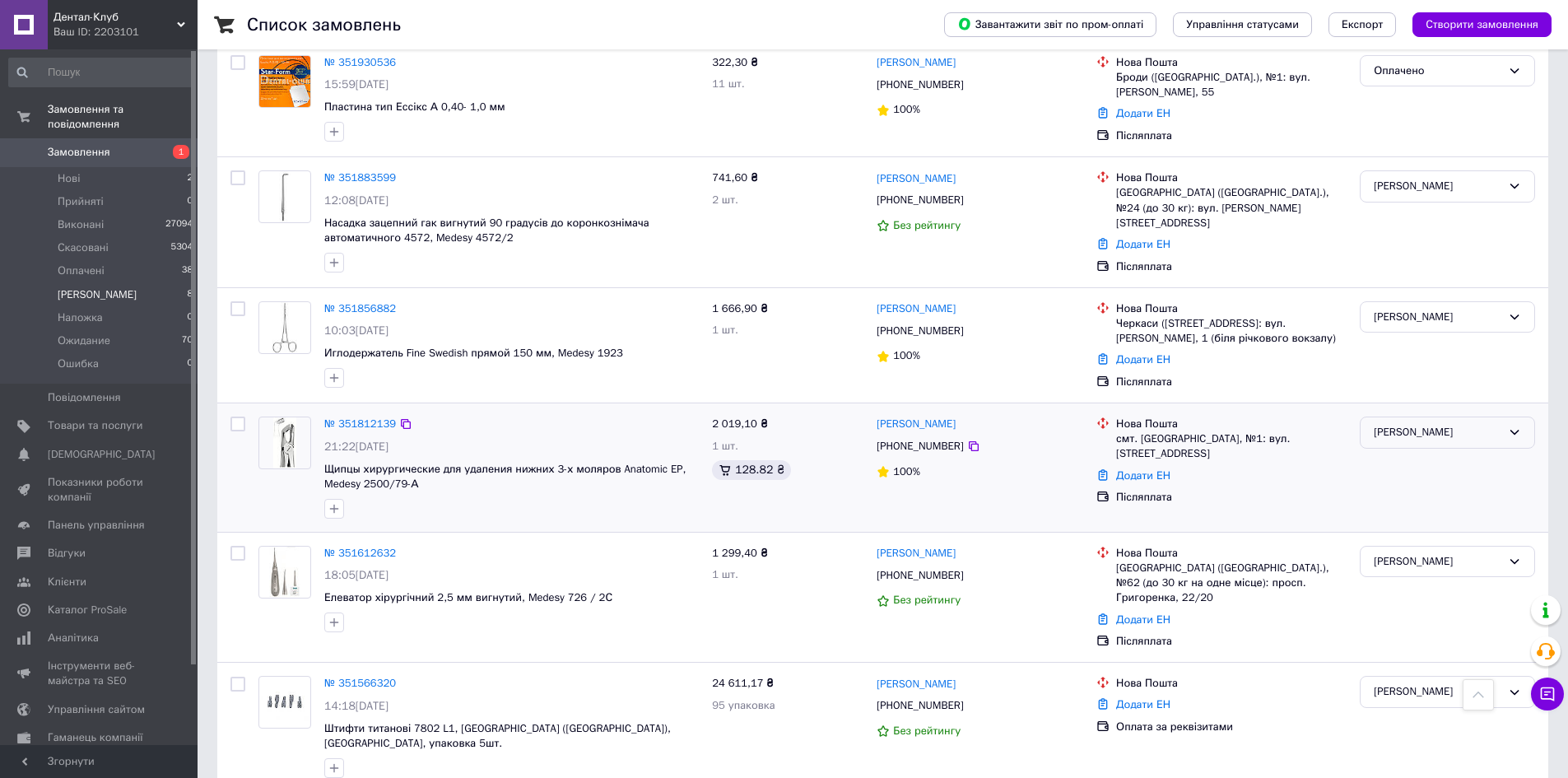 click on "[PERSON_NAME]" at bounding box center [1437, 432] 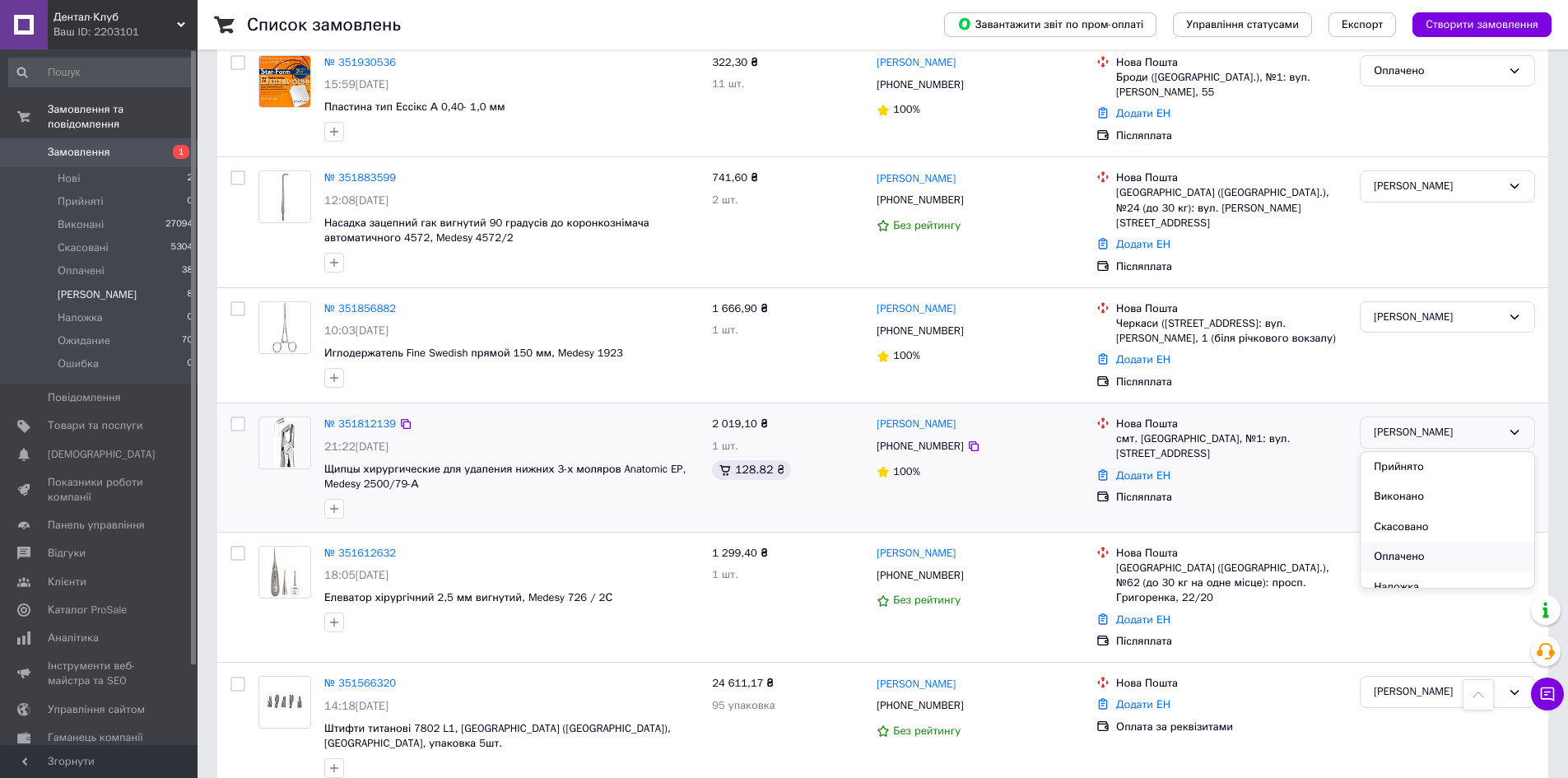 click on "Оплачено" at bounding box center [1447, 557] 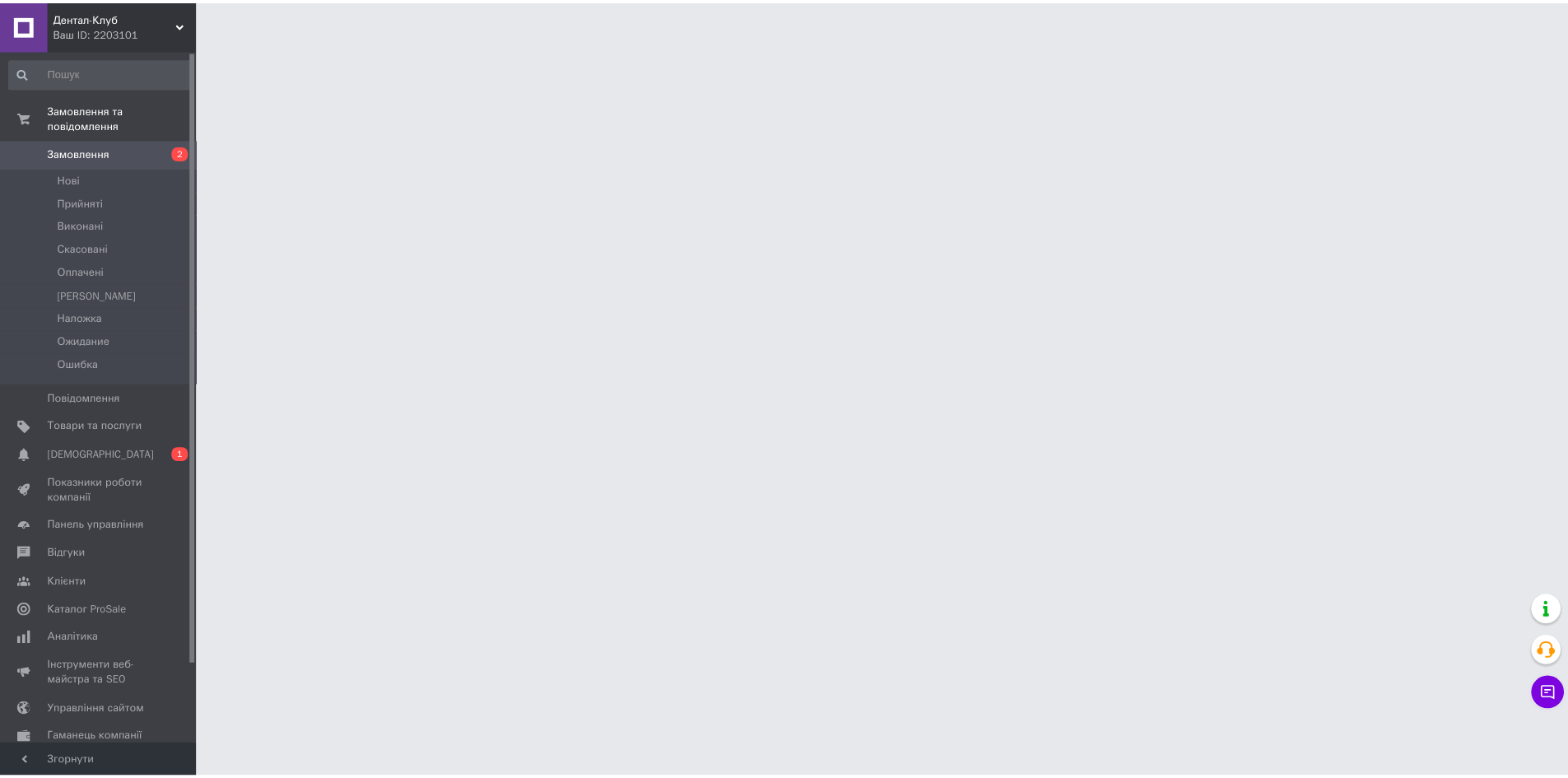 scroll, scrollTop: 0, scrollLeft: 0, axis: both 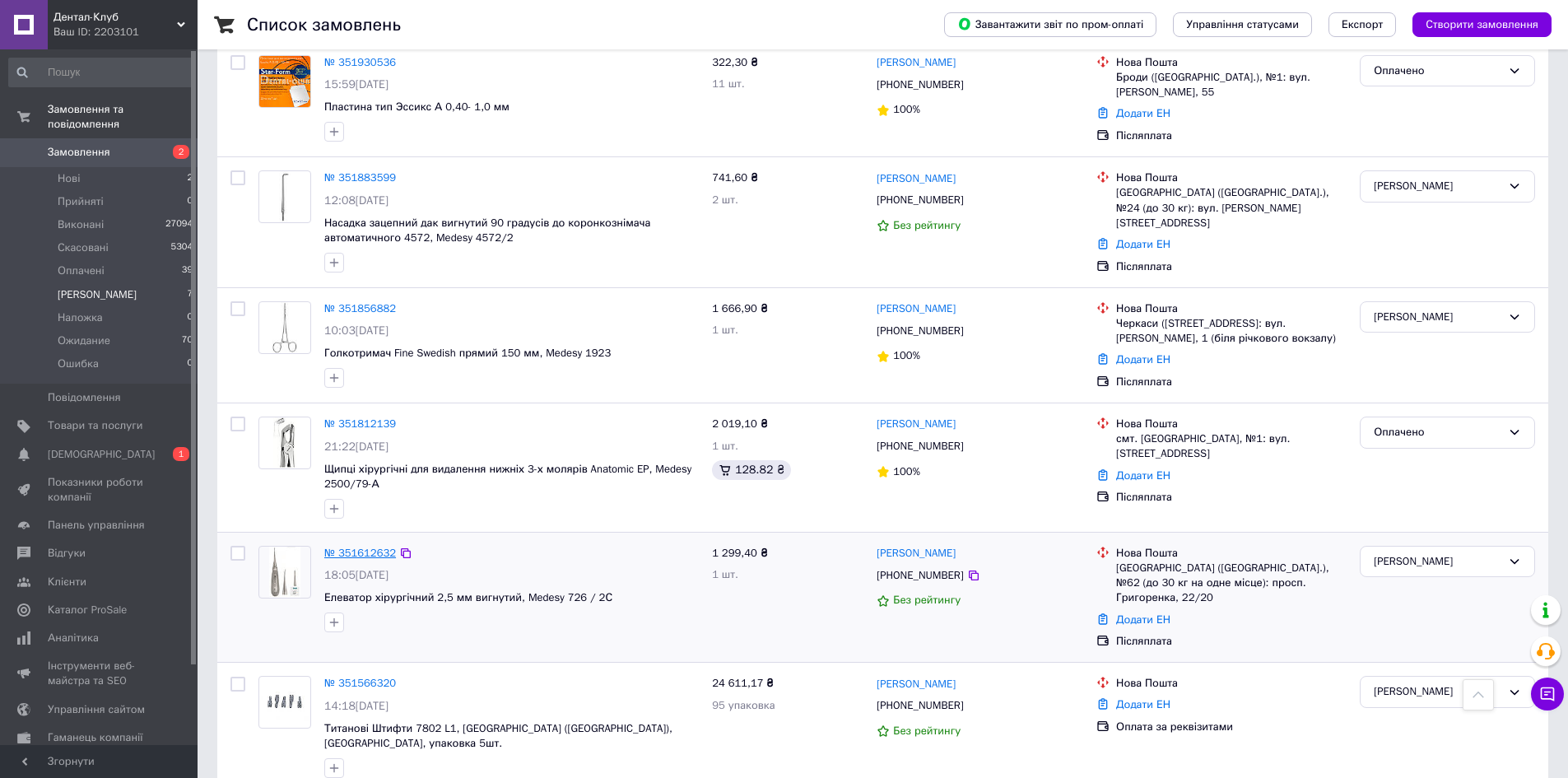 click on "№ 351612632" at bounding box center (360, 552) 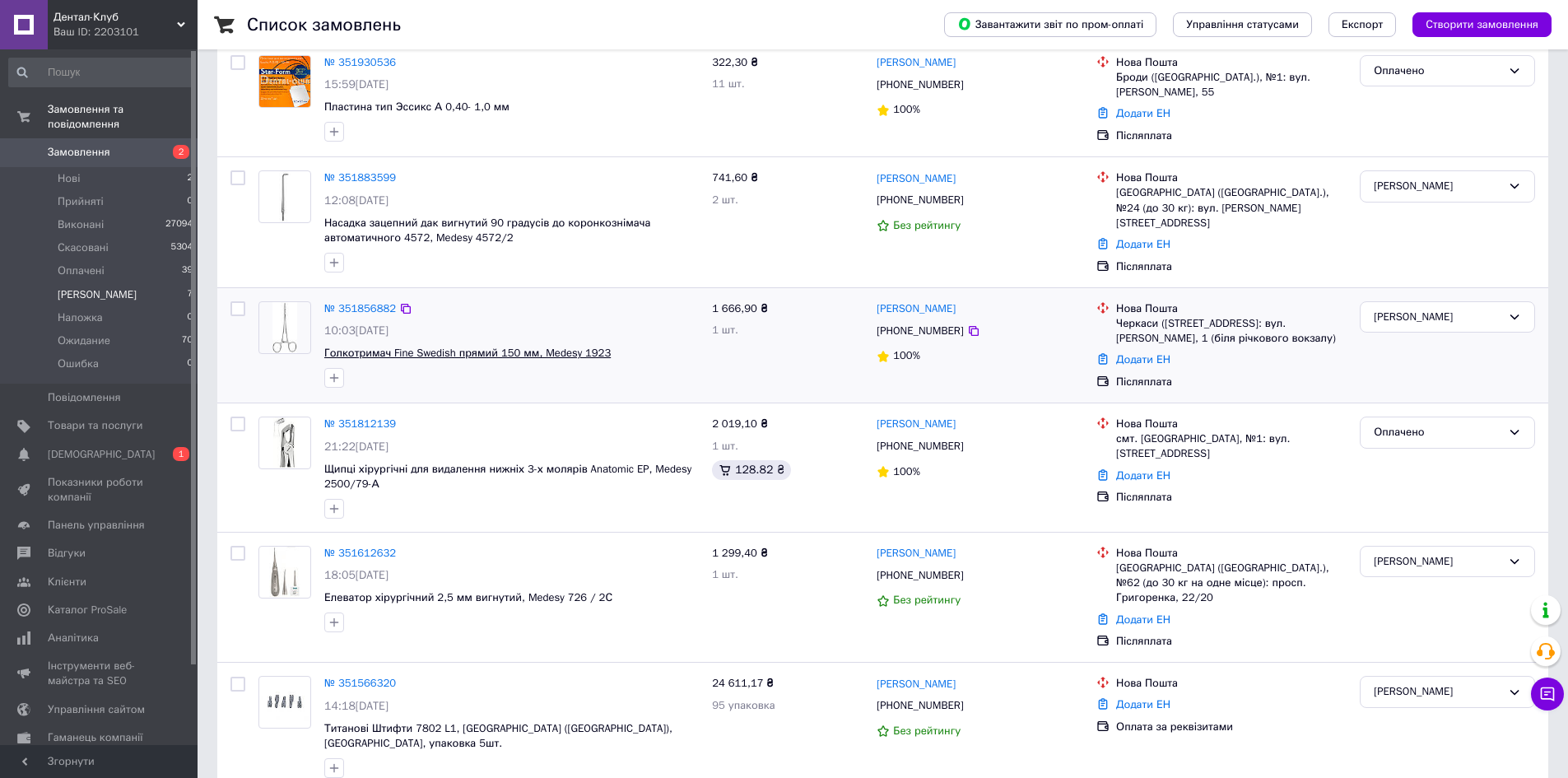 scroll, scrollTop: 327, scrollLeft: 0, axis: vertical 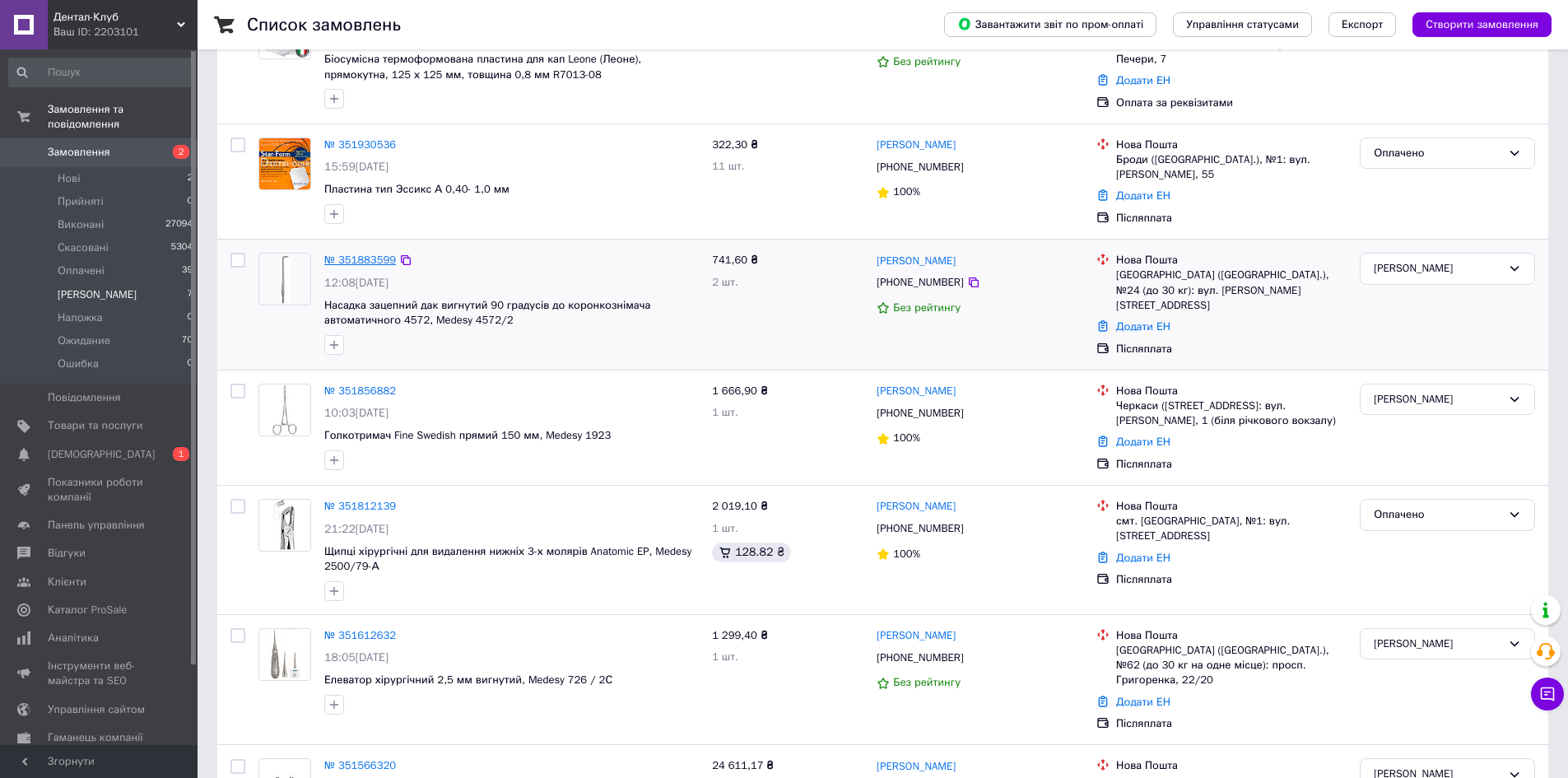 click on "№ 351883599" at bounding box center [360, 259] 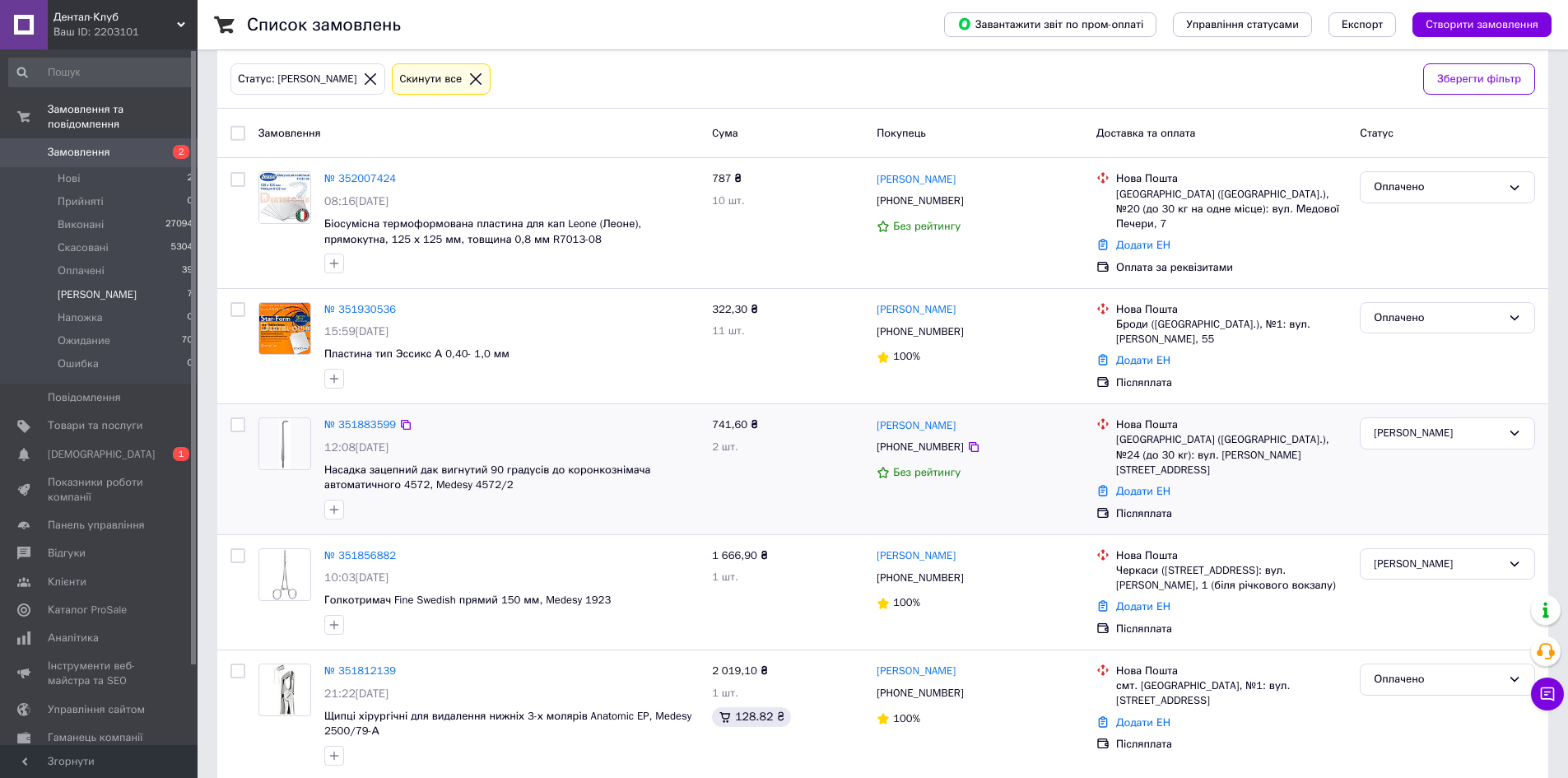 scroll, scrollTop: 80, scrollLeft: 0, axis: vertical 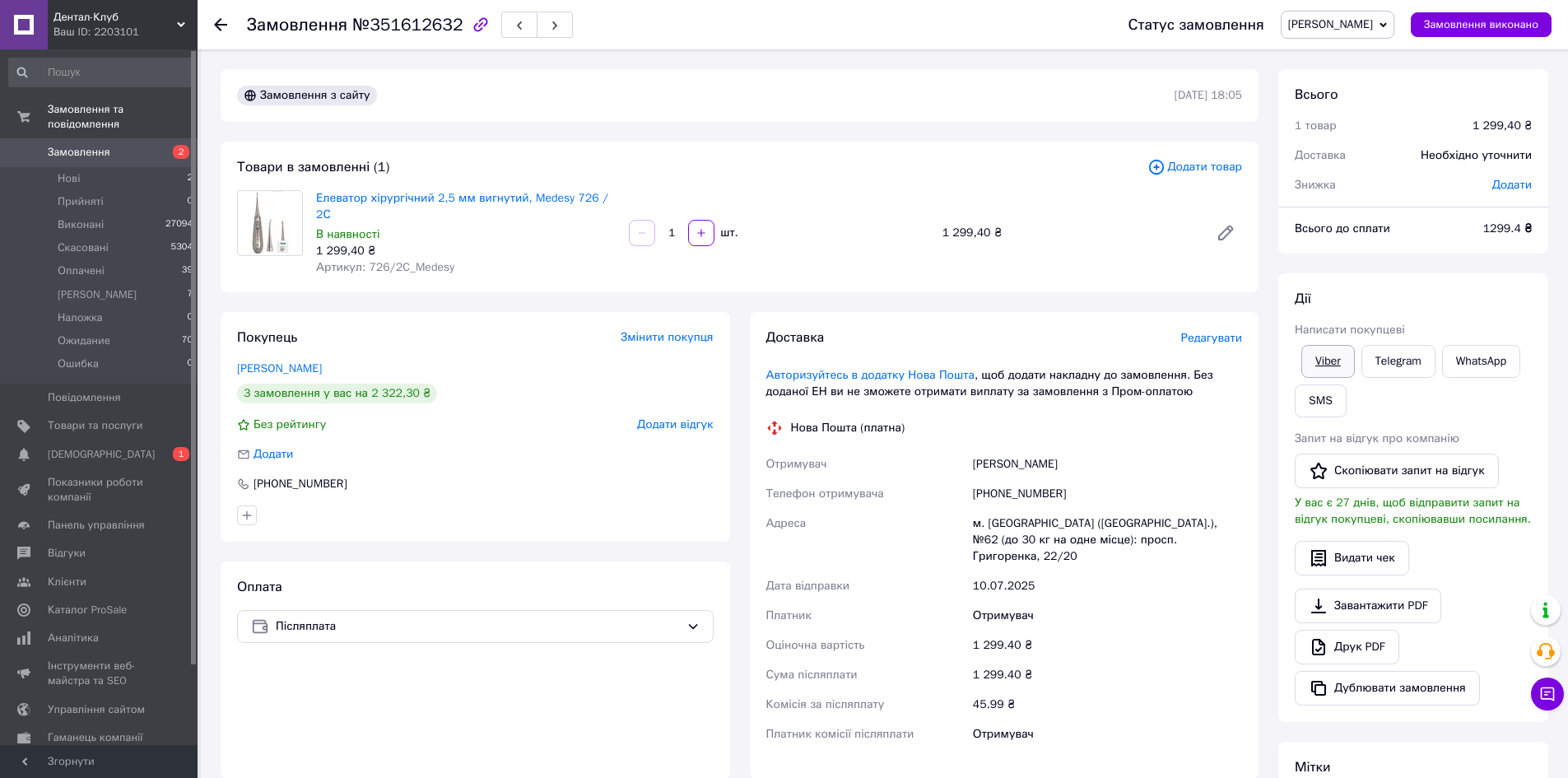 click on "Viber" at bounding box center (1328, 361) 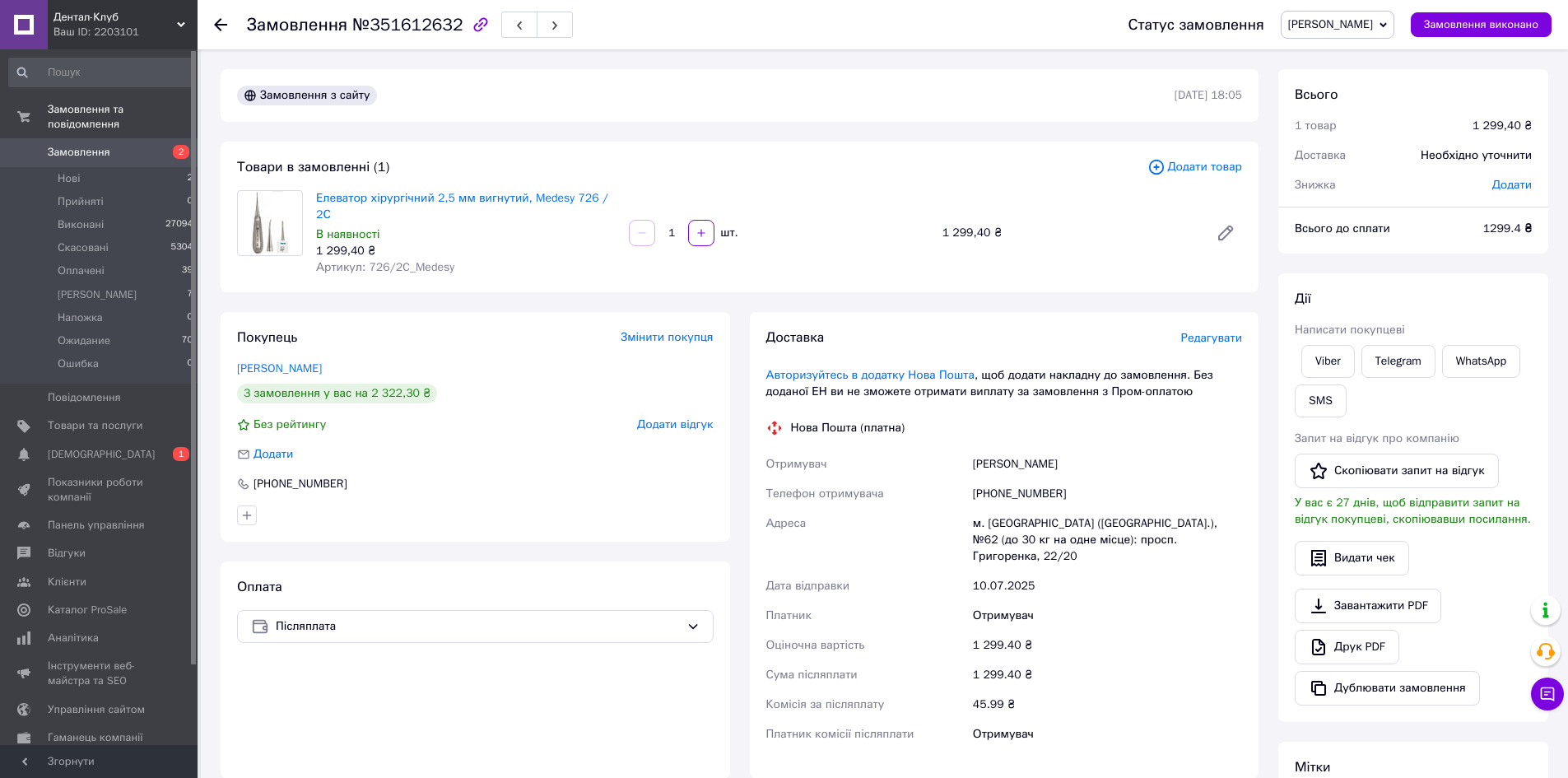 click on "Замовлення з сайту [DATE] 18:05 Товари в замовленні (1) Додати товар Елеватор хірургічний 2,5 мм вигнутий, Medesy 726 / 2С В наявності 1 299,40 ₴ Артикул: 726/2C_Medesy 1   шт. 1 299,40 ₴ Покупець Змінити покупця [PERSON_NAME] 3 замовлення у вас на 2 322,30 ₴ Без рейтингу   Додати відгук Додати [PHONE_NUMBER] Оплата Післяплата Доставка Редагувати Авторизуйтесь в додатку Нова Пошта , щоб додати накладну до замовлення. Без доданої ЕН ви не зможете отримати виплату за замовлення з Пром-оплатою Нова Пошта (платна) Отримувач [PERSON_NAME] Телефон отримувача [PHONE_NUMBER] [PERSON_NAME] відправки" at bounding box center [739, 594] 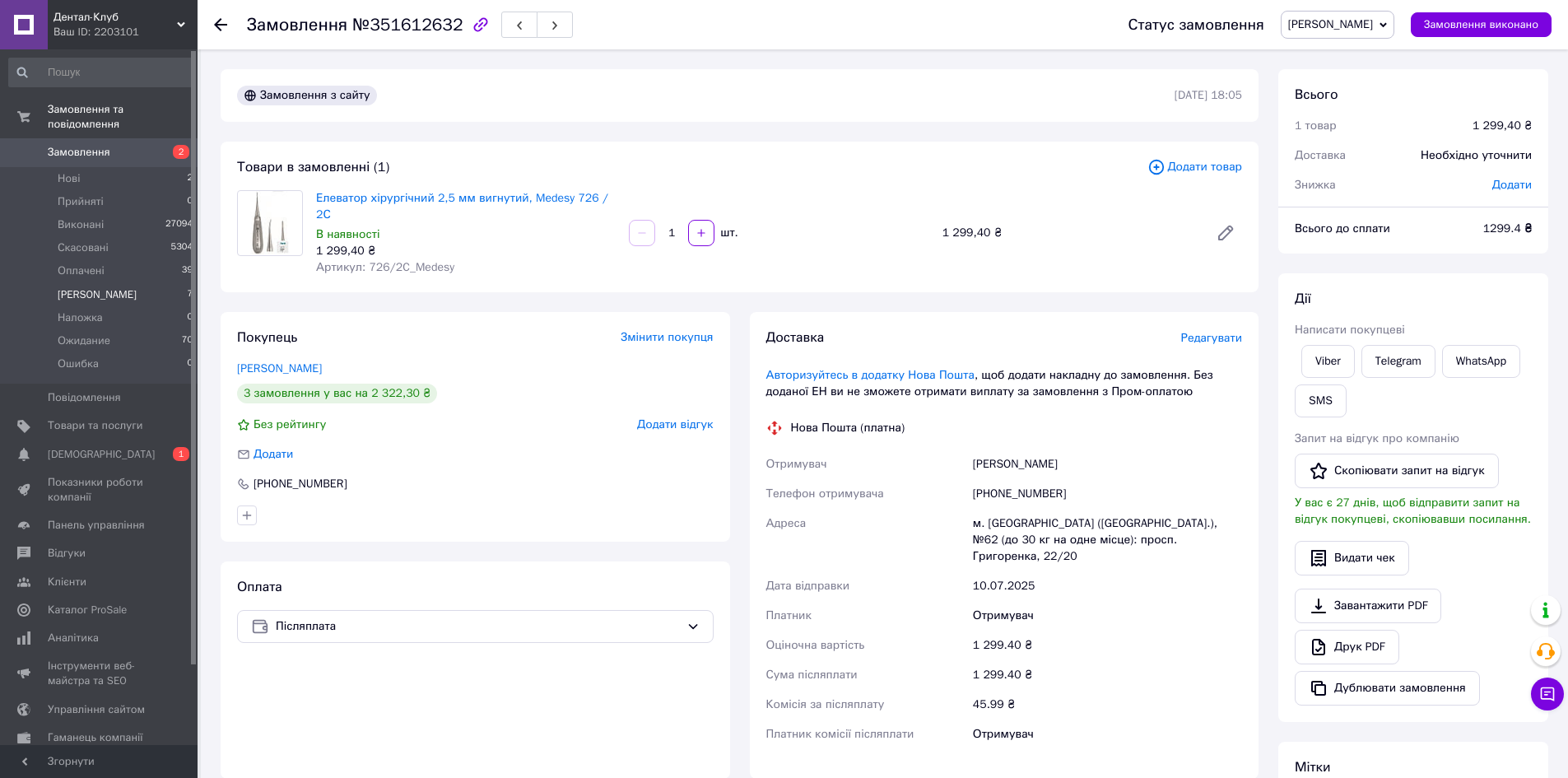 click on "Богдана 7" at bounding box center (101, 295) 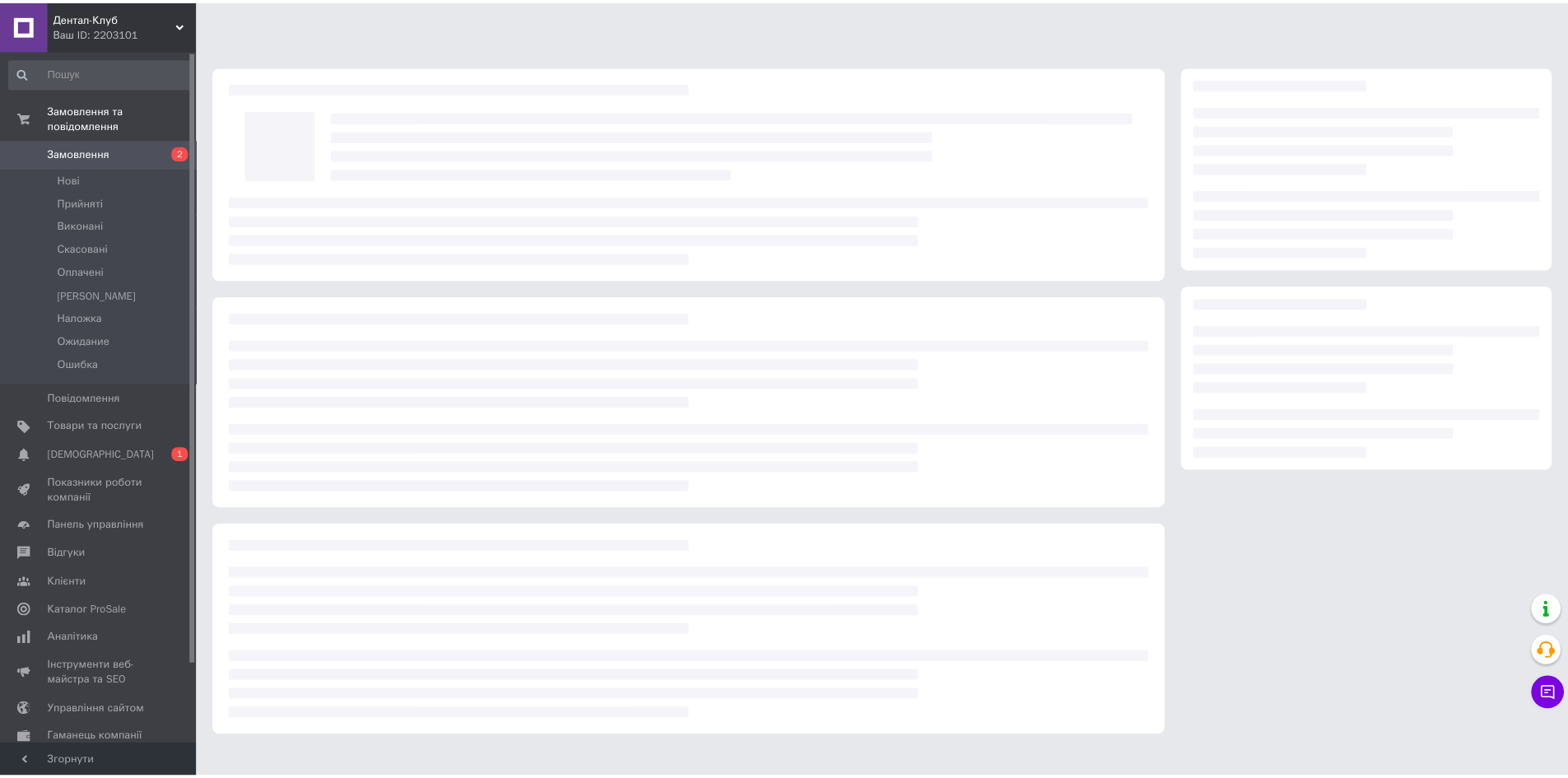 scroll, scrollTop: 0, scrollLeft: 0, axis: both 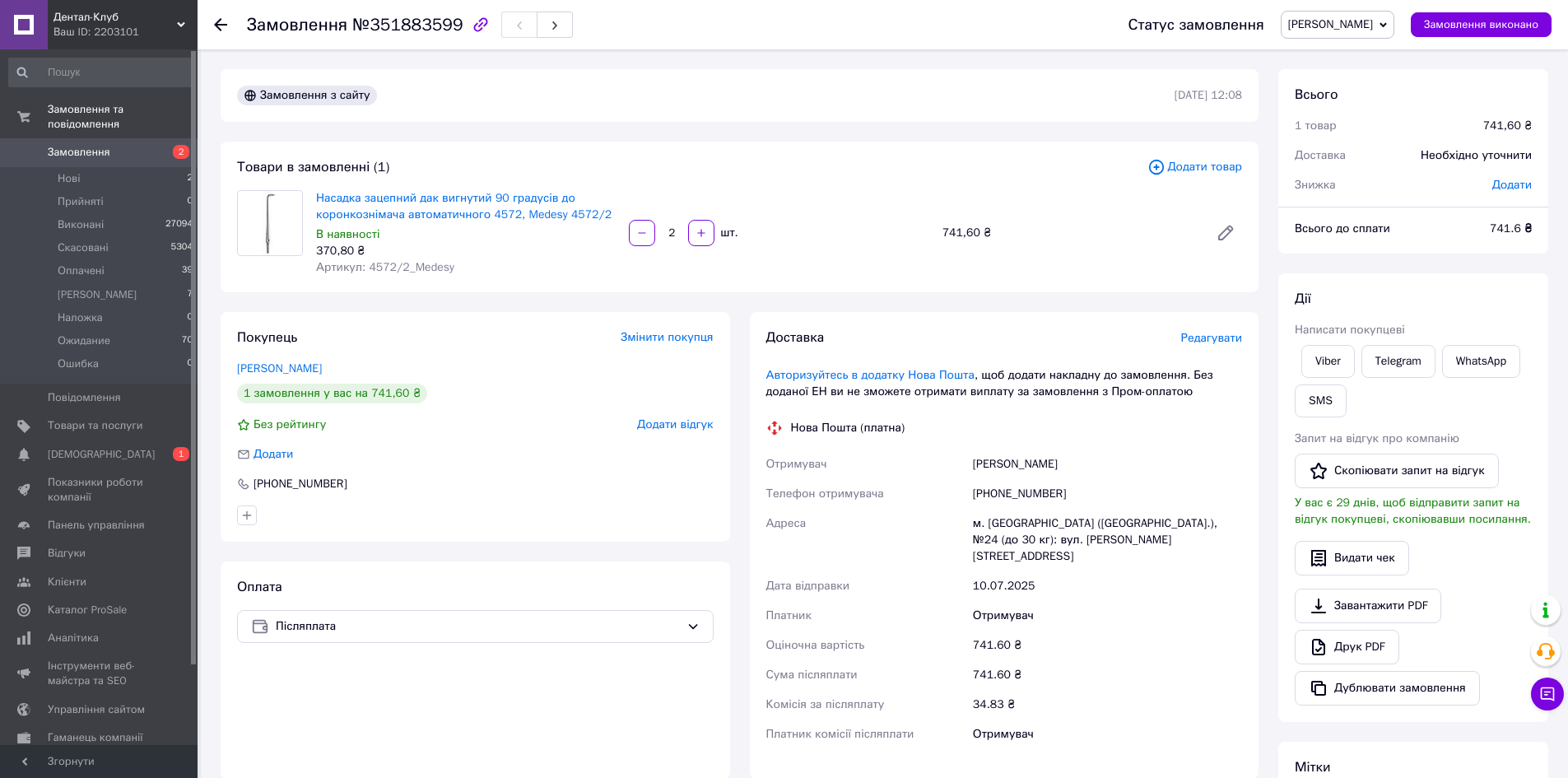 click at bounding box center (1295, 361) 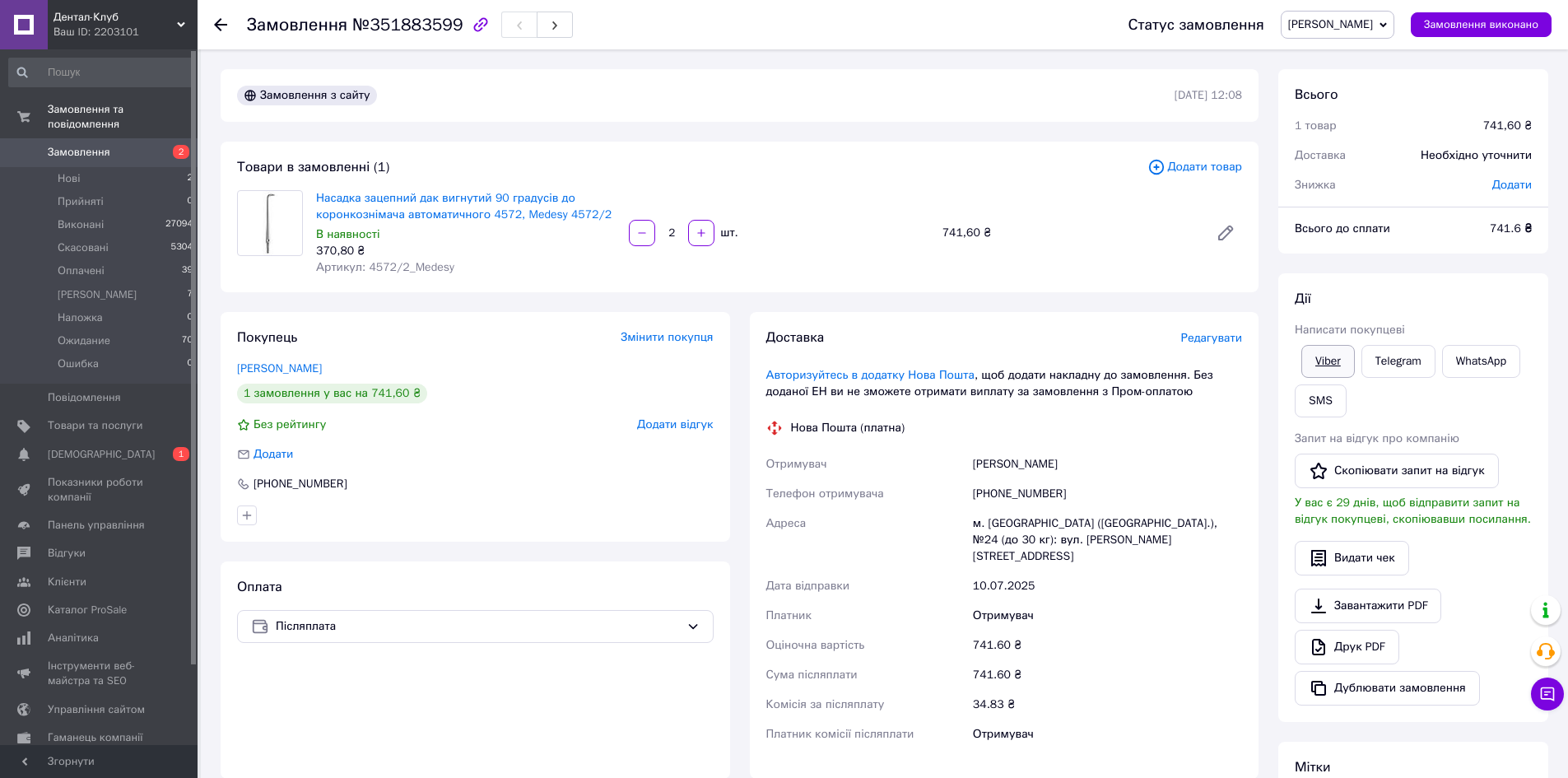 click on "Viber" at bounding box center (1328, 361) 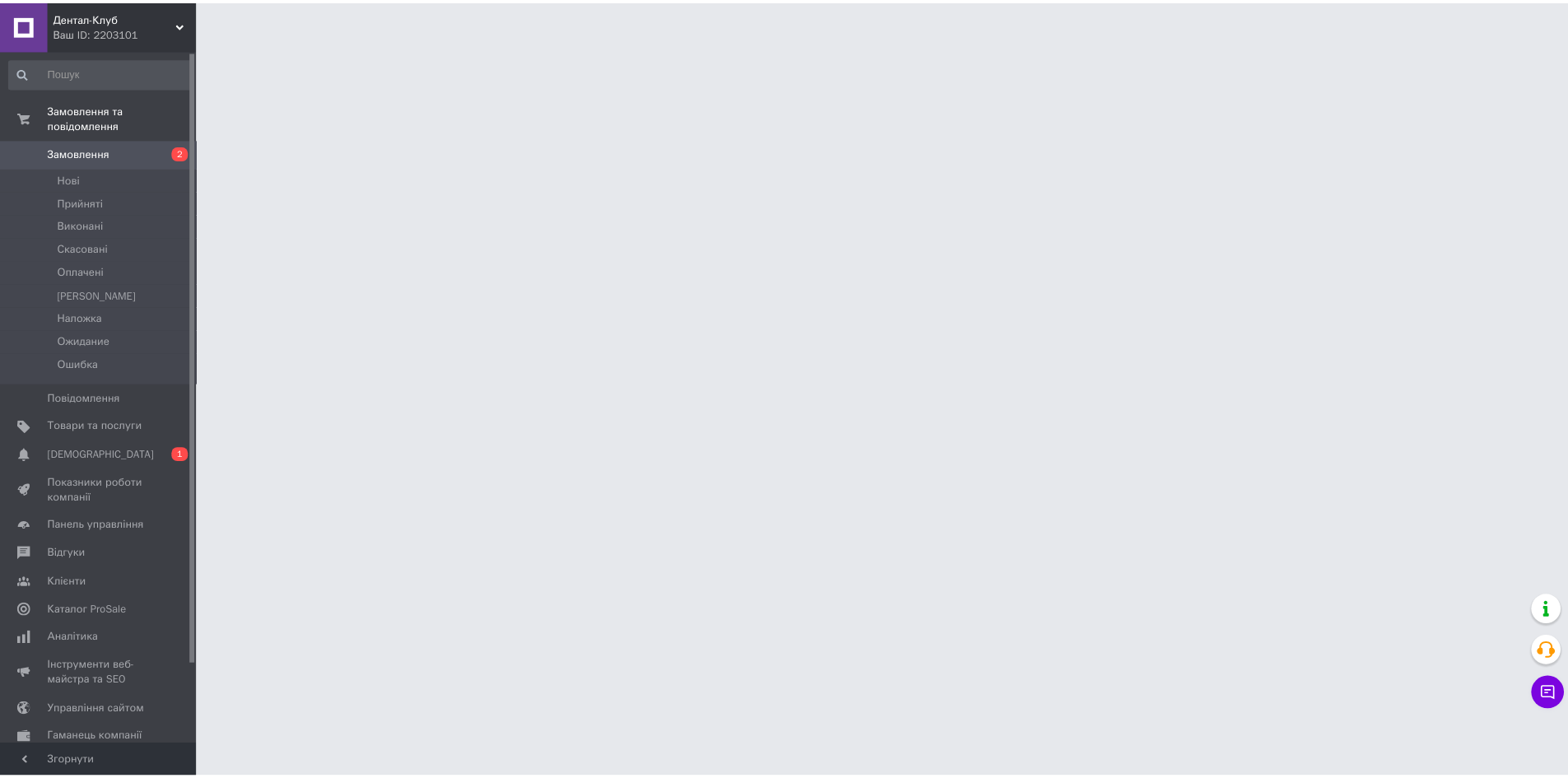 scroll, scrollTop: 0, scrollLeft: 0, axis: both 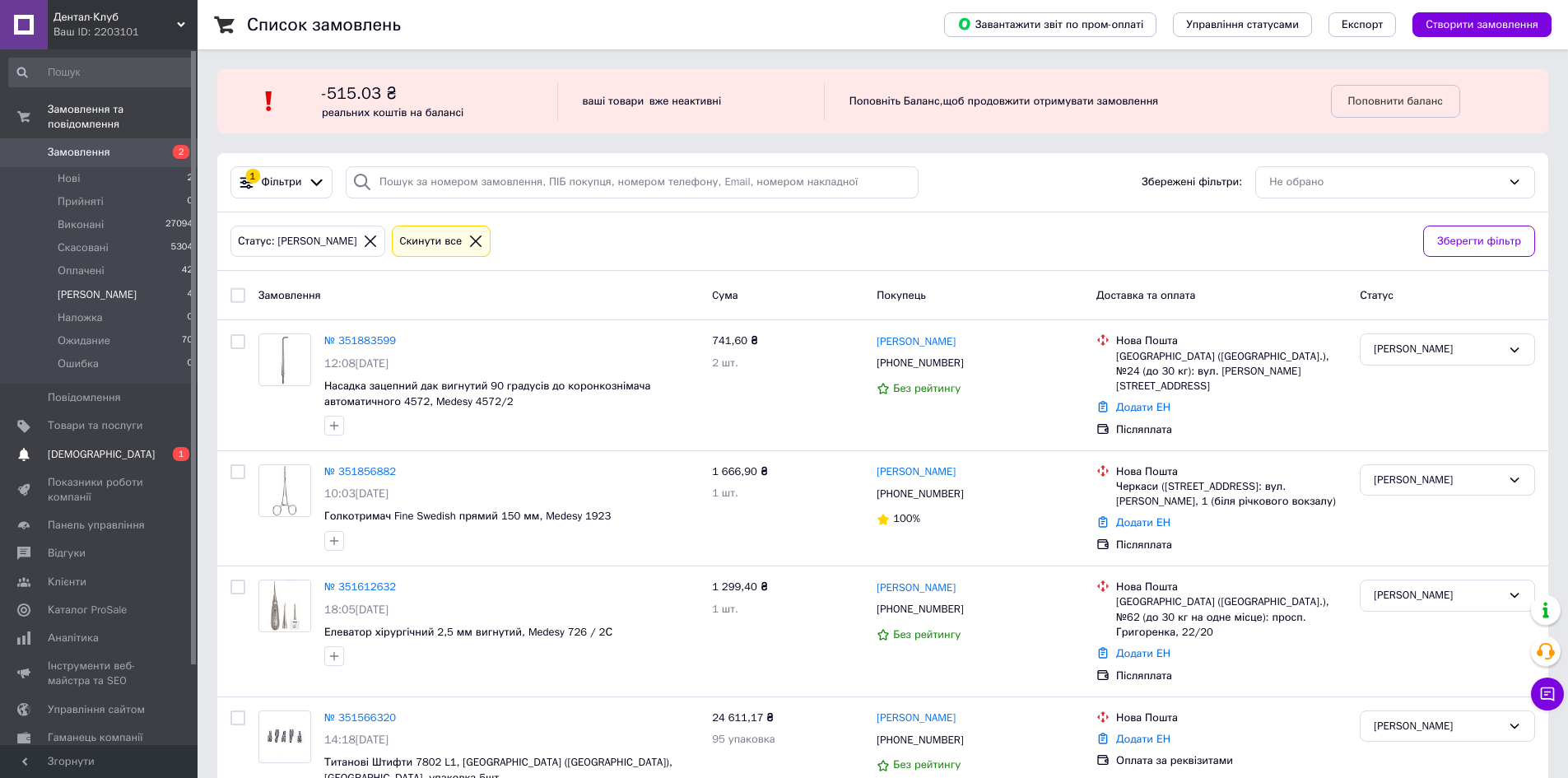 click on "[DEMOGRAPHIC_DATA]" at bounding box center (100, 454) 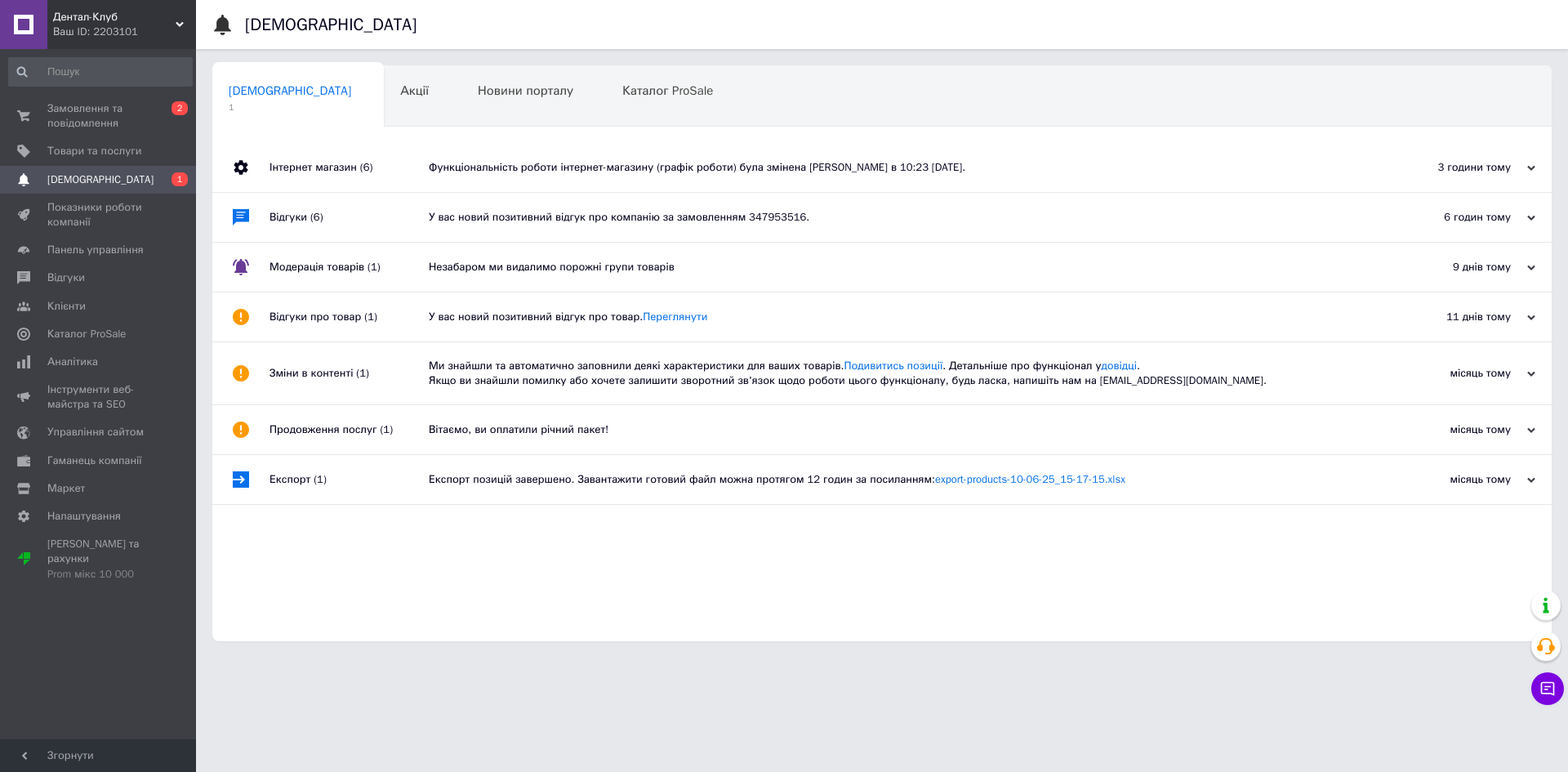 click on "Функціональність роботи інтернет-магазину (графік роботи) була змінена Антон Дятчук в 10:23 10-07-2025." at bounding box center (900, 167) 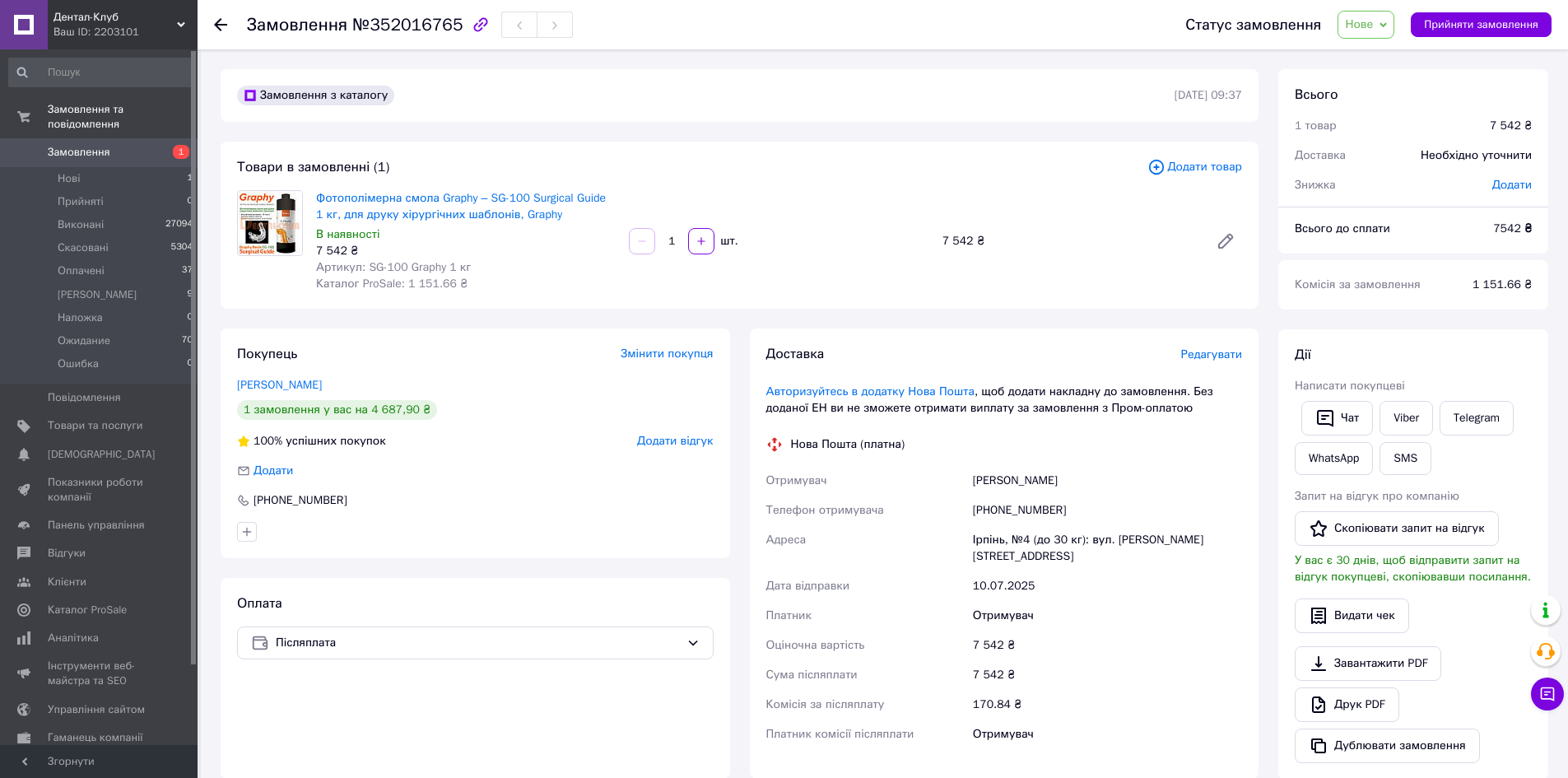 scroll, scrollTop: 0, scrollLeft: 0, axis: both 